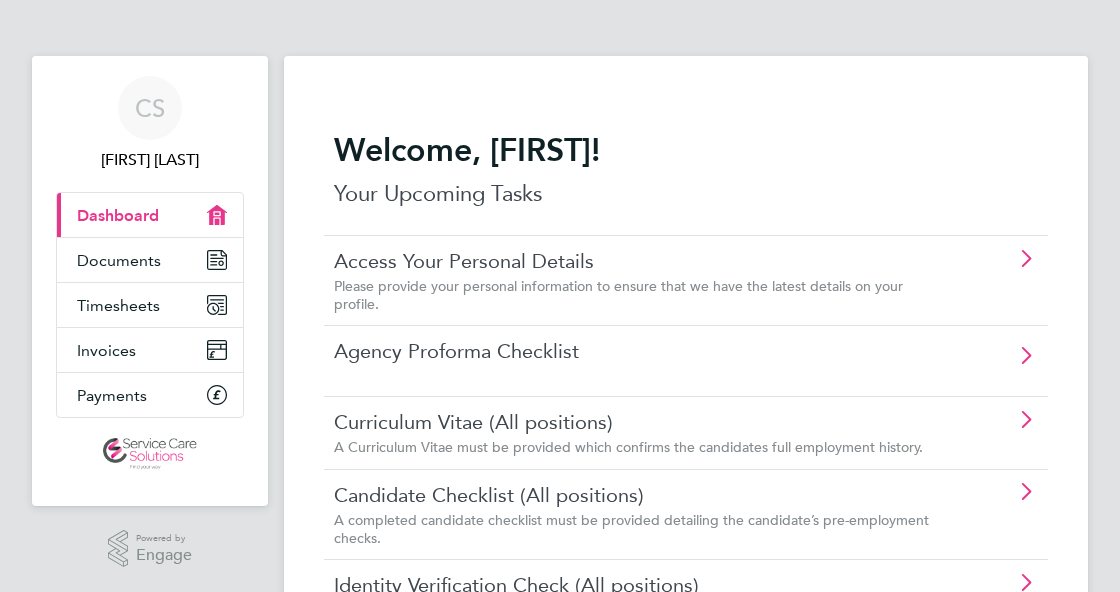 scroll, scrollTop: 0, scrollLeft: 0, axis: both 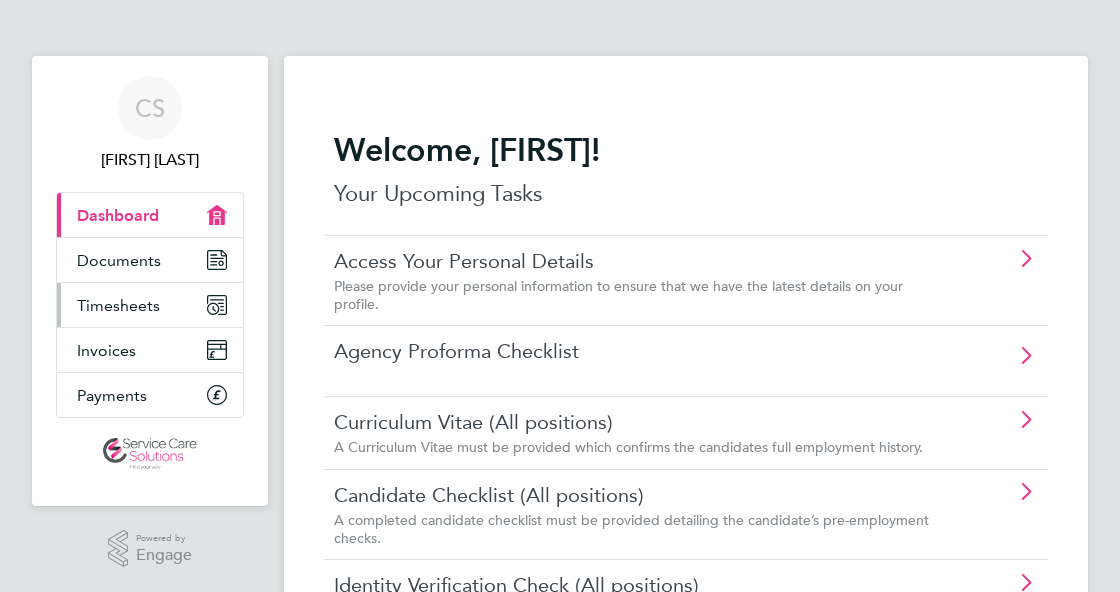 click on "Timesheets" at bounding box center [118, 305] 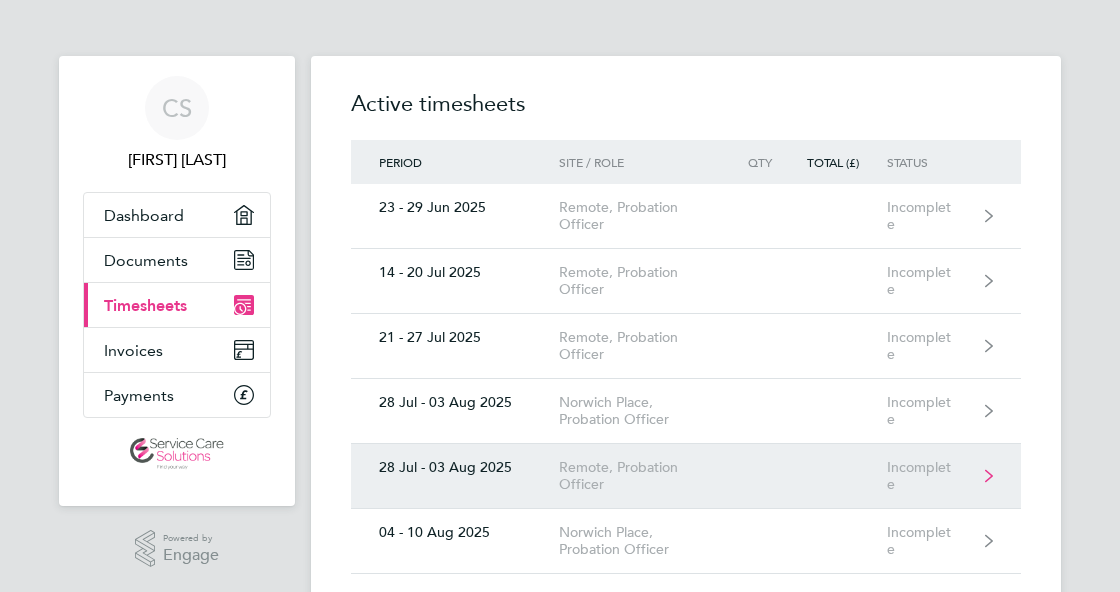 click on "Remote, Probation Officer" 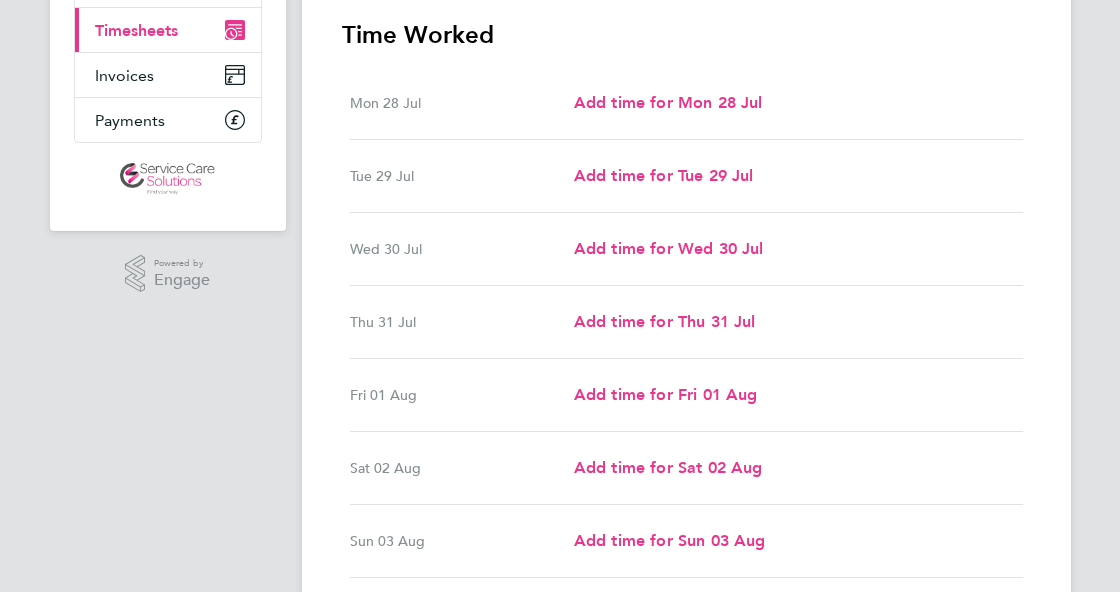 scroll, scrollTop: 280, scrollLeft: 0, axis: vertical 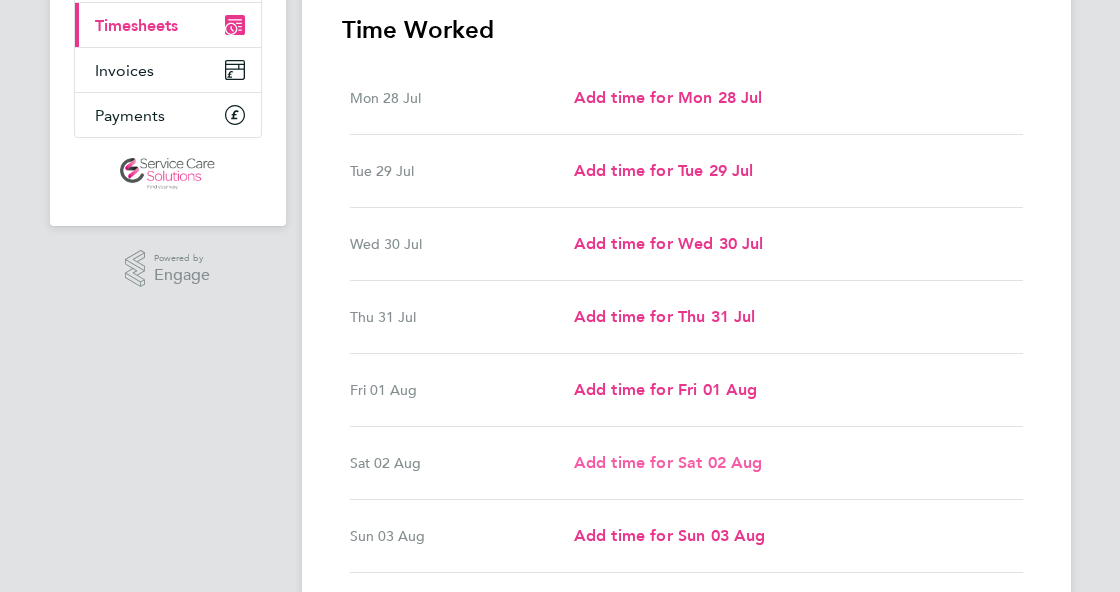 click on "Add time for Sat 02 Aug" at bounding box center (668, 462) 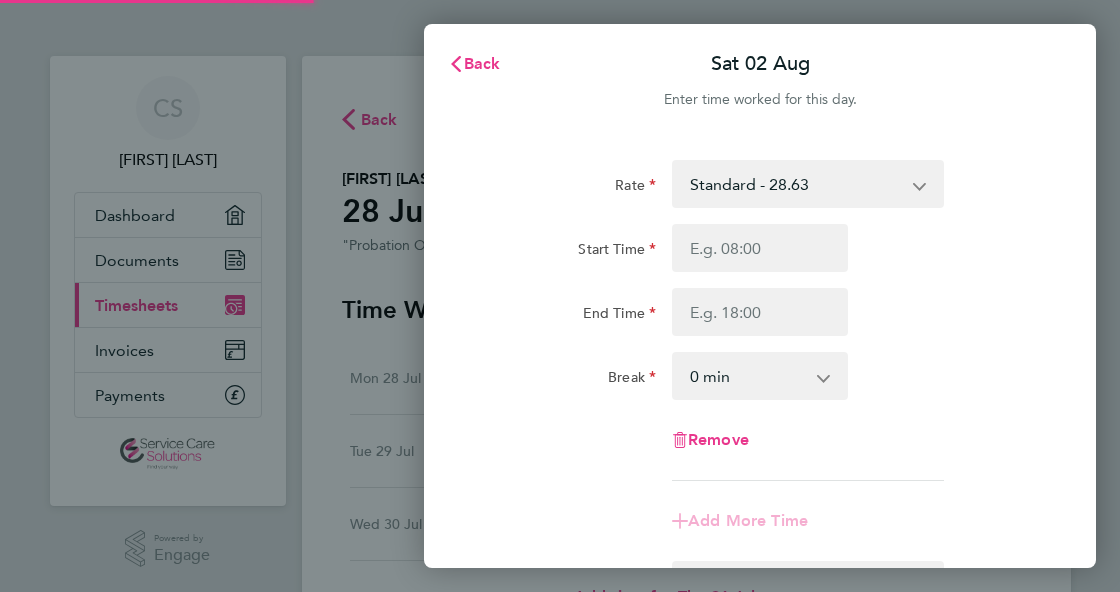 scroll, scrollTop: 0, scrollLeft: 0, axis: both 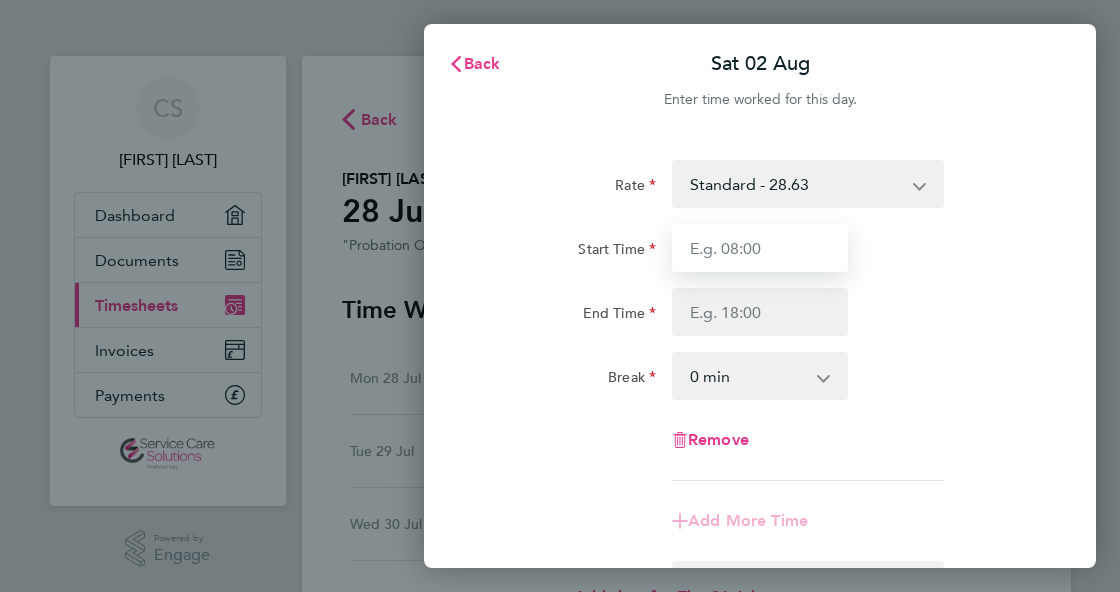 click on "Start Time" at bounding box center (760, 248) 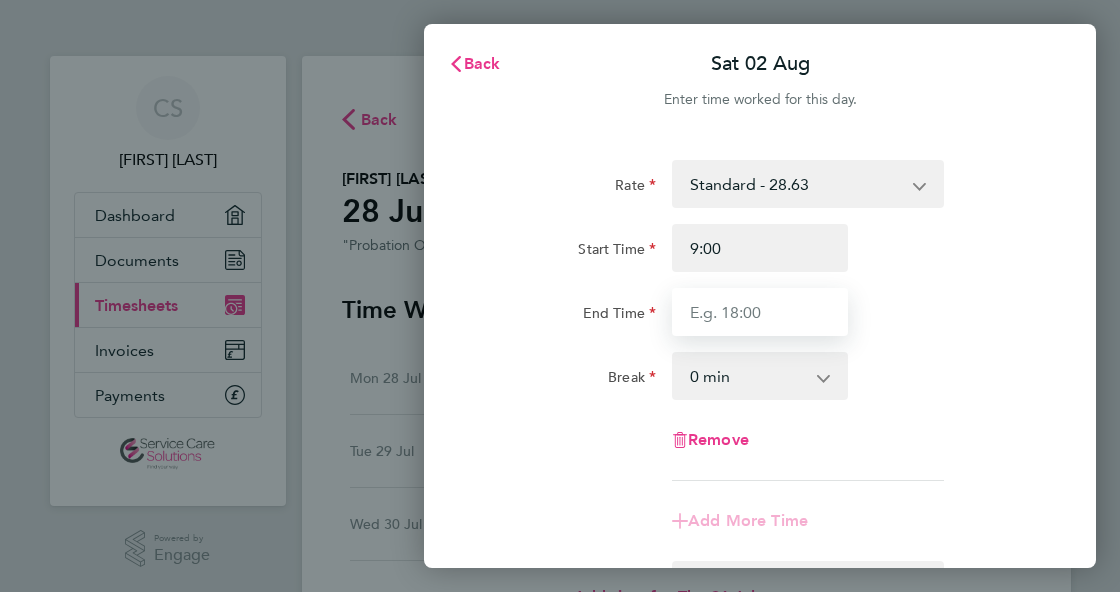 type on "09:00" 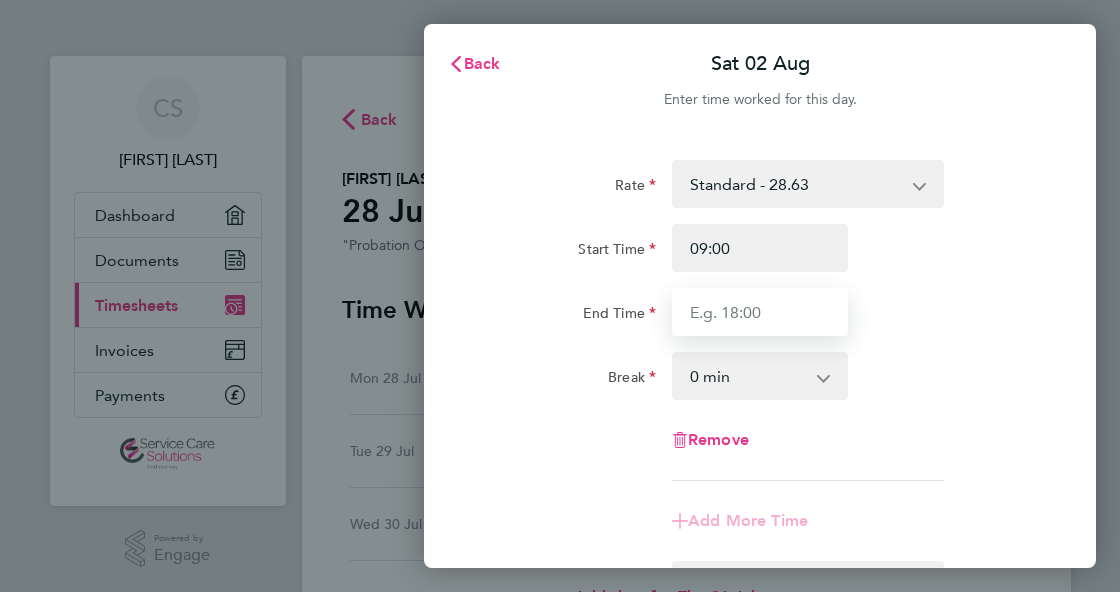 click on "End Time" at bounding box center [760, 312] 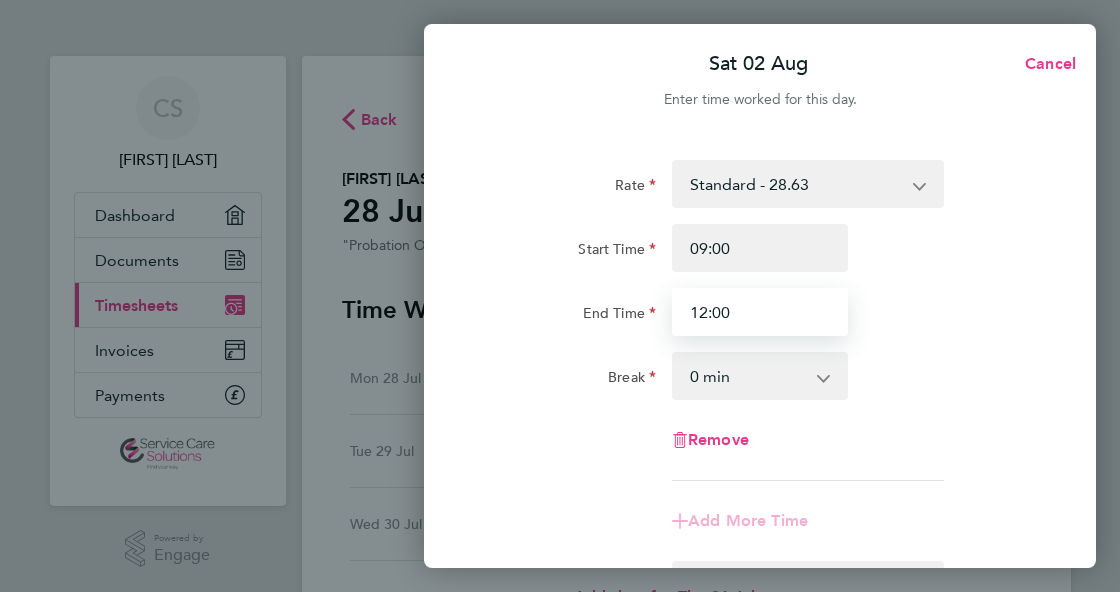 type on "12:00" 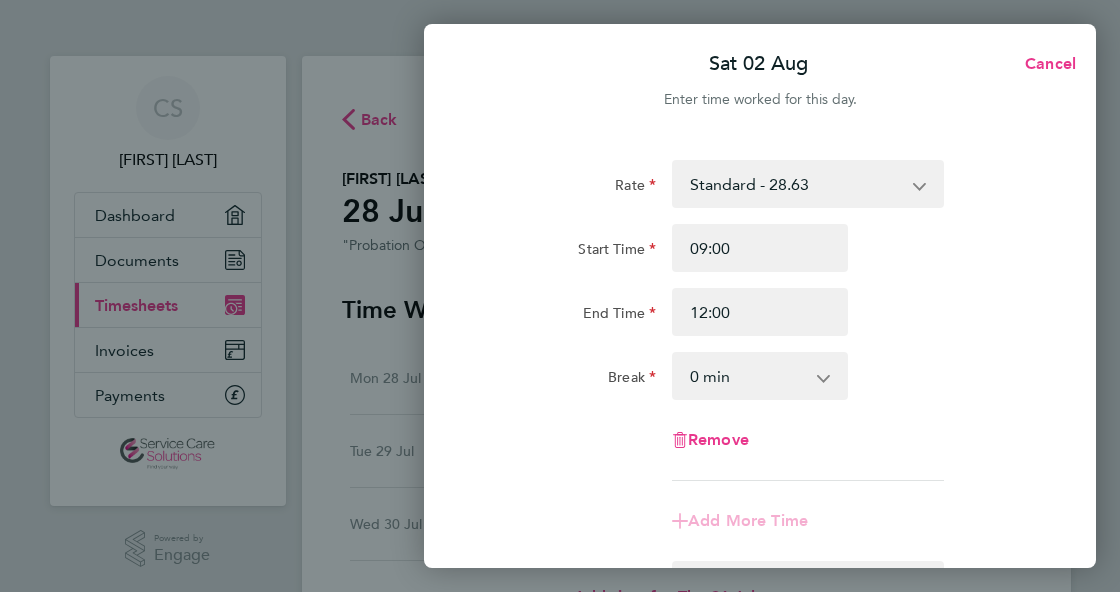 click on "Break  0 min   15 min   30 min   45 min   60 min   75 min   90 min" 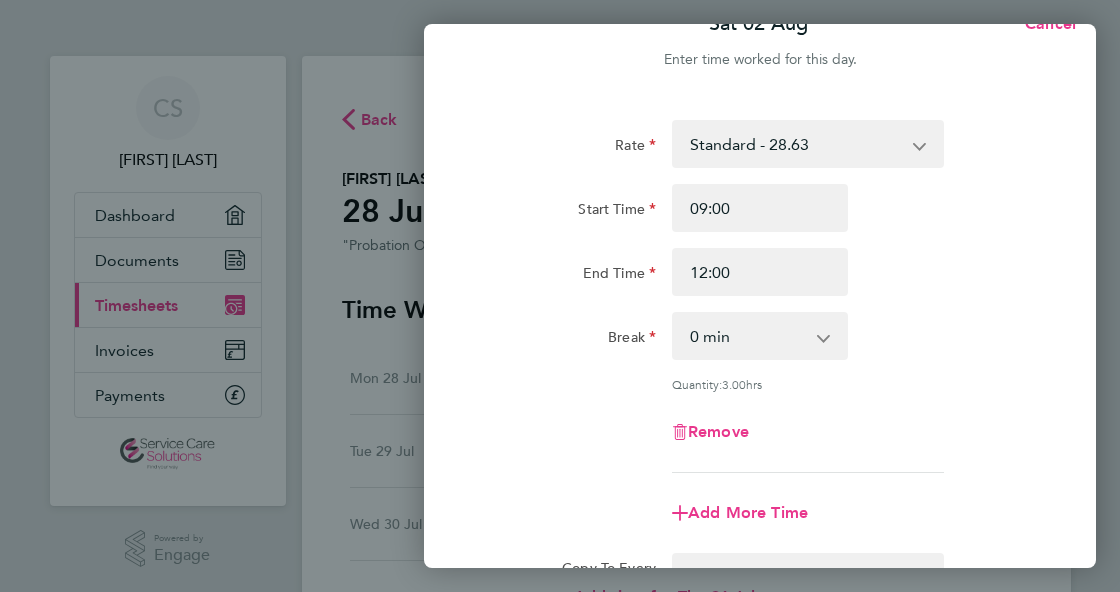 click on "Rate  Standard - 28.63
Start Time 09:00 End Time 12:00 Break  0 min   15 min   30 min   45 min   60 min   75 min   90 min
Quantity:  3.00  hrs
Remove
Add More Time  Copy To Every Following  Select days   Sunday
Previous Day   Next Day" 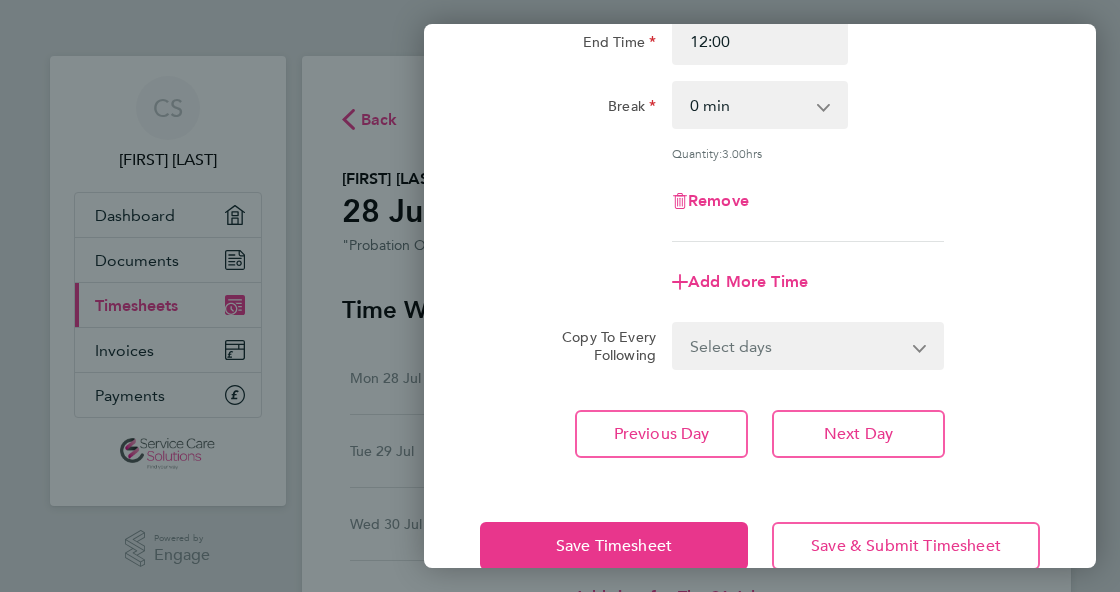 scroll, scrollTop: 311, scrollLeft: 0, axis: vertical 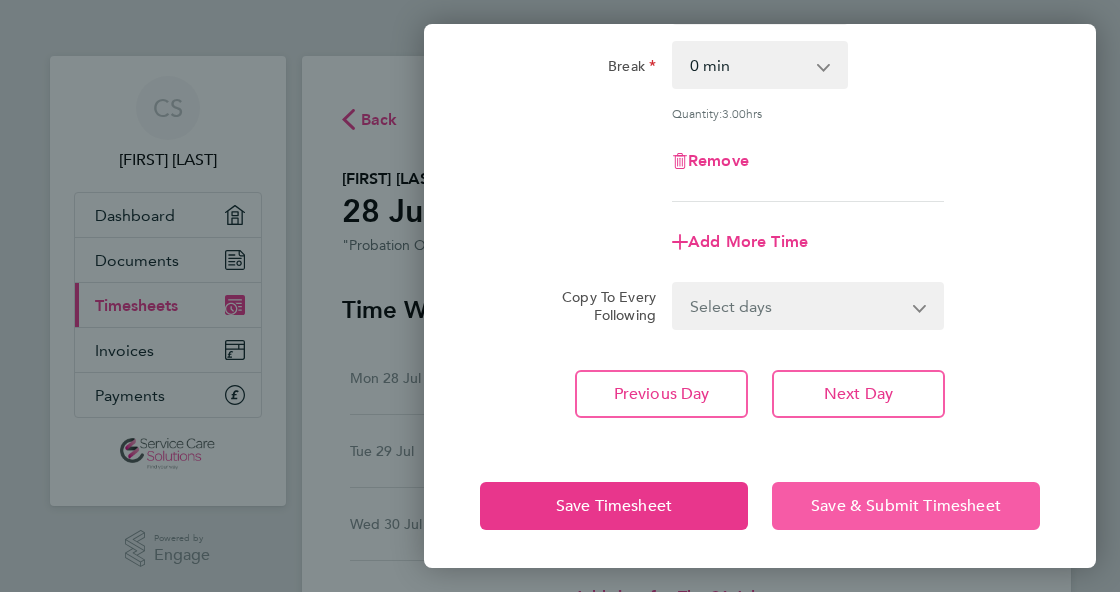 click on "Save & Submit Timesheet" 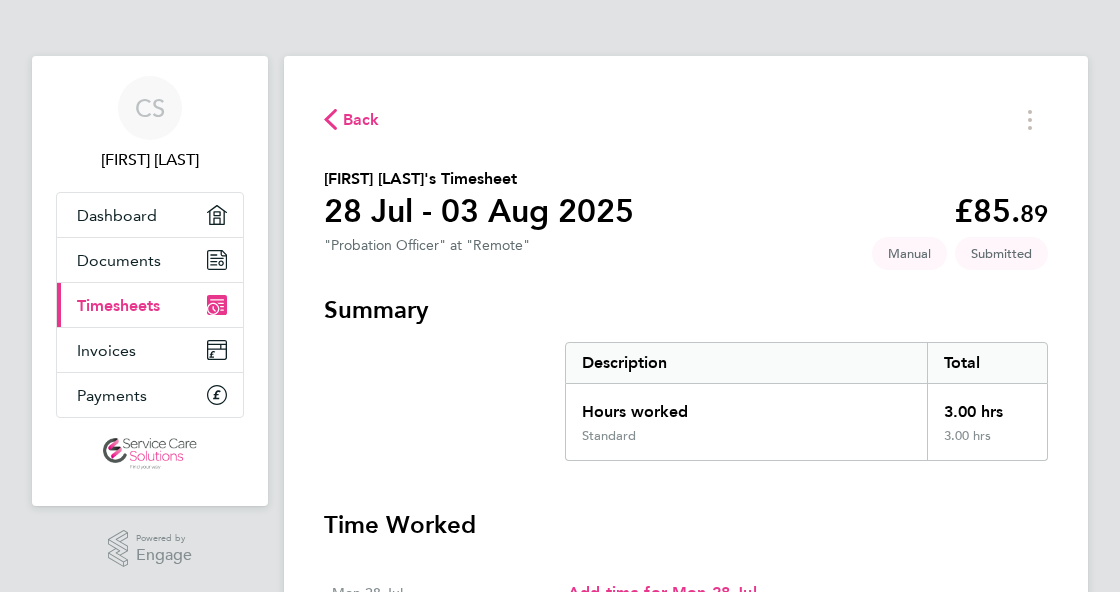 click on "Timesheets" at bounding box center [118, 305] 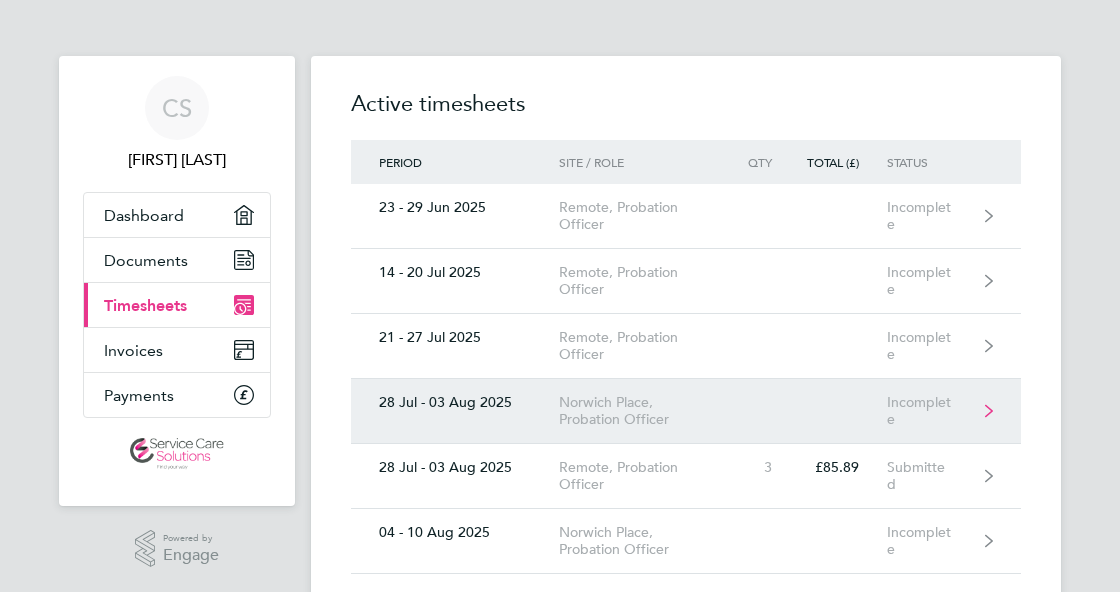 click on "28 Jul - 03 Aug 2025  Norwich Place, Probation Officer  Incomplete" 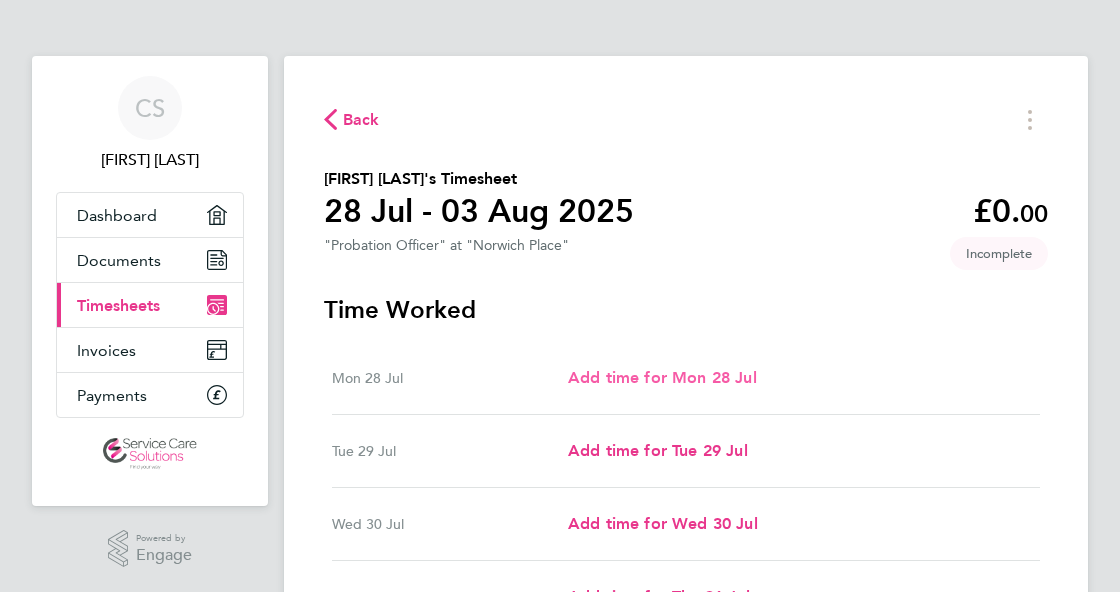 click on "Add time for Mon 28 Jul" at bounding box center (662, 377) 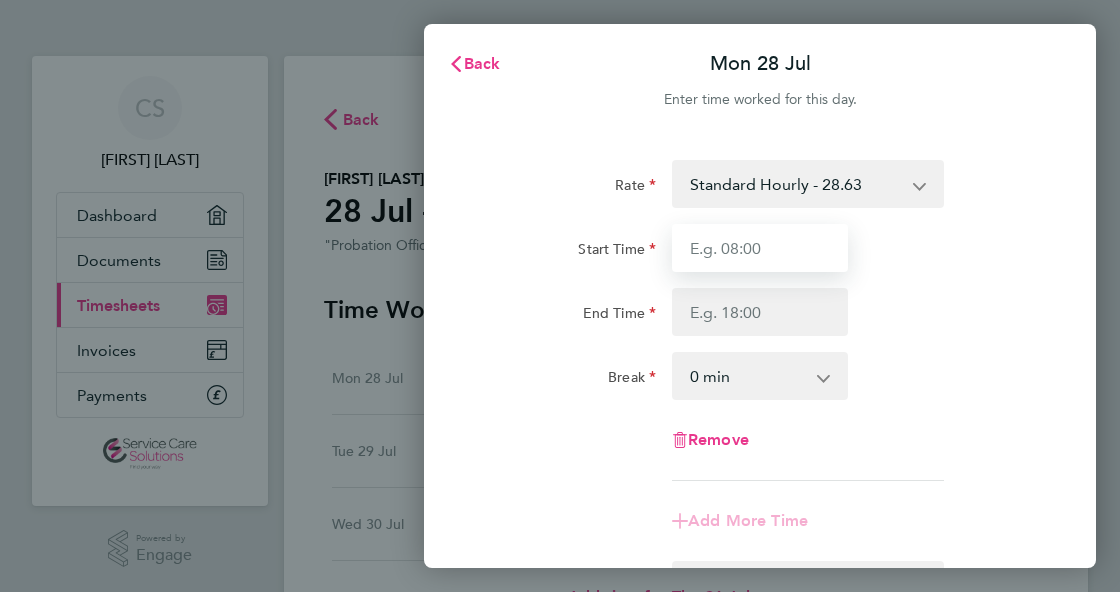 click on "Start Time" at bounding box center [760, 248] 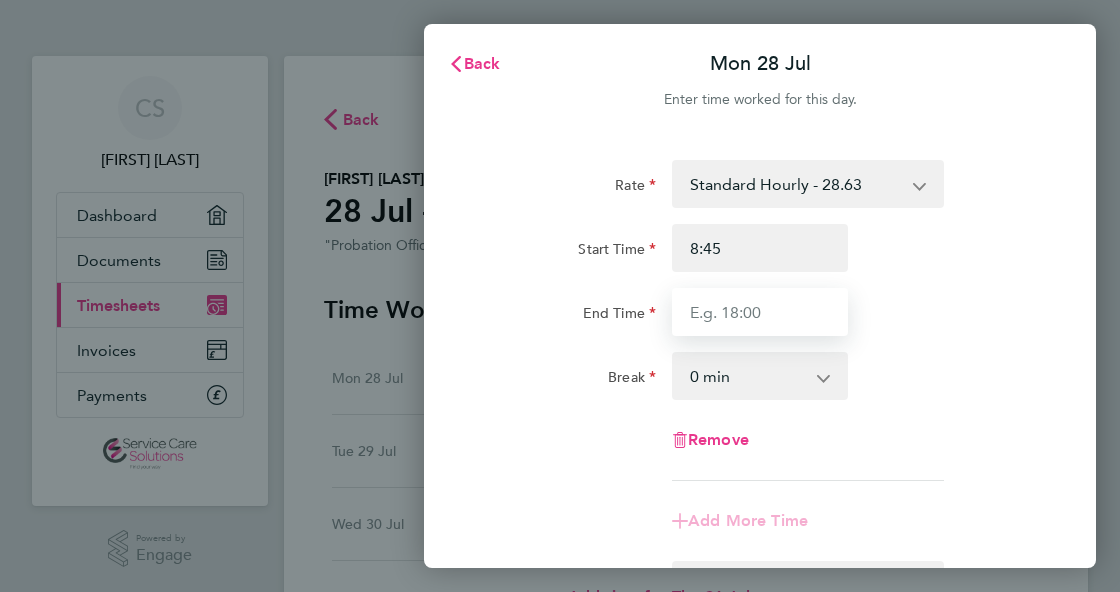 type on "08:45" 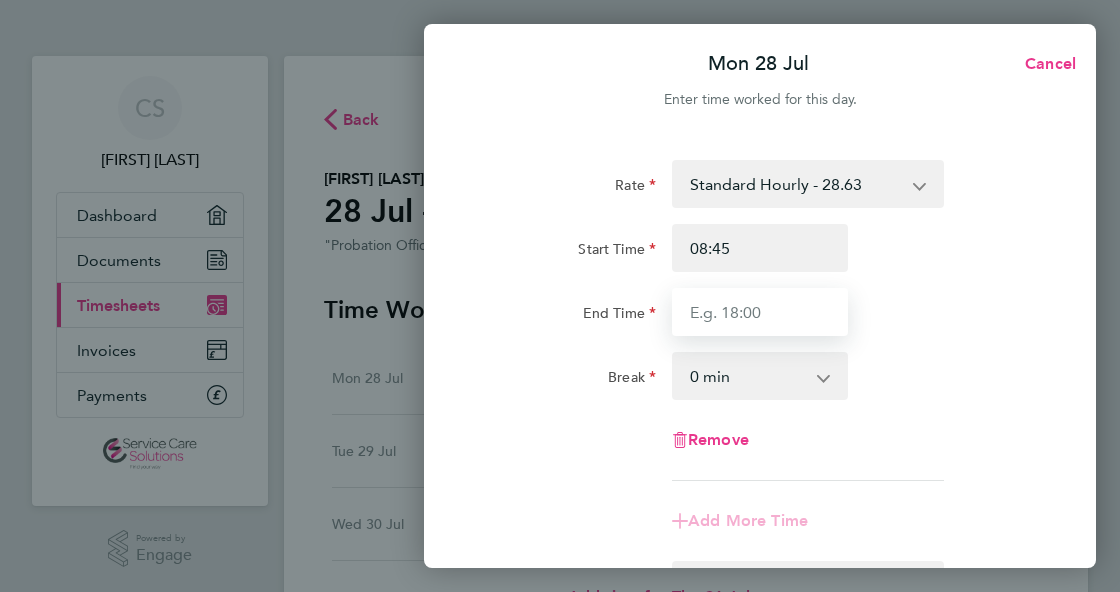 click on "End Time" at bounding box center (760, 312) 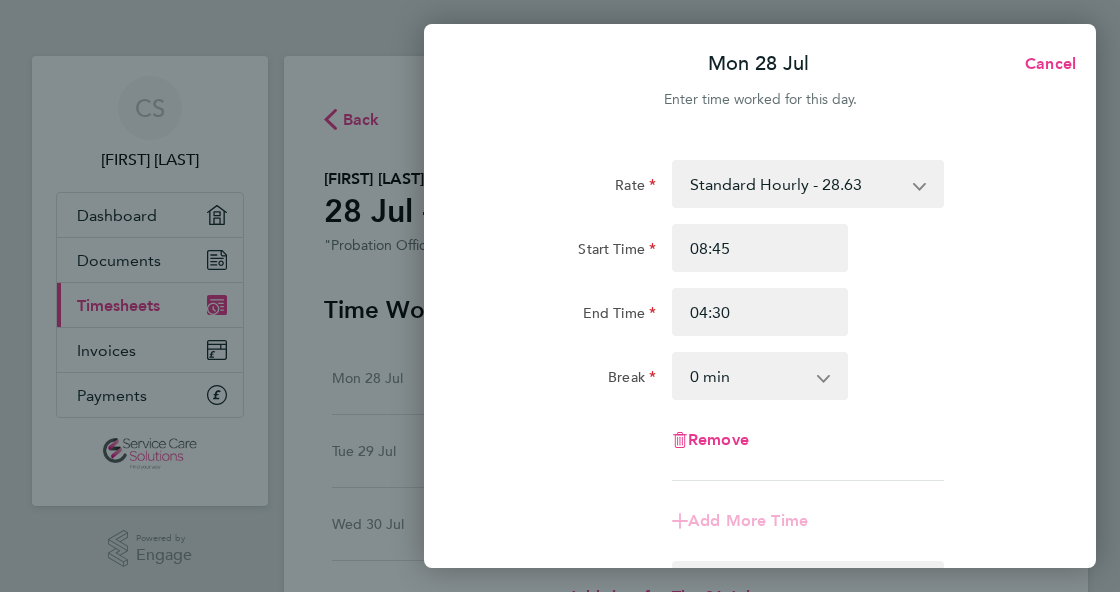 click on "0 min   15 min   30 min   45 min   60 min   75 min   90 min" at bounding box center (748, 376) 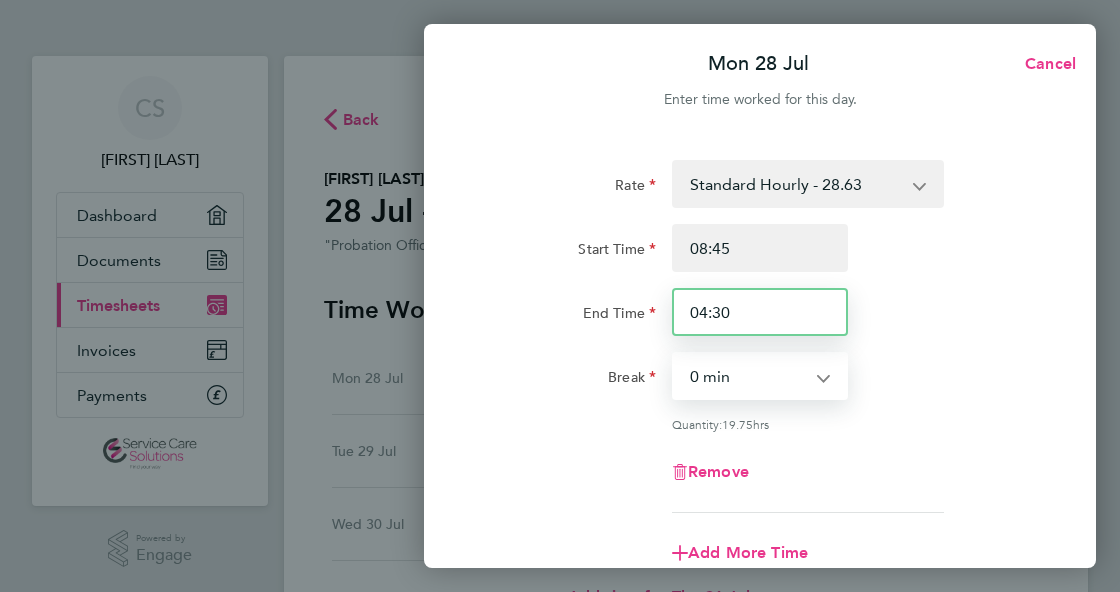 click on "04:30" at bounding box center [760, 312] 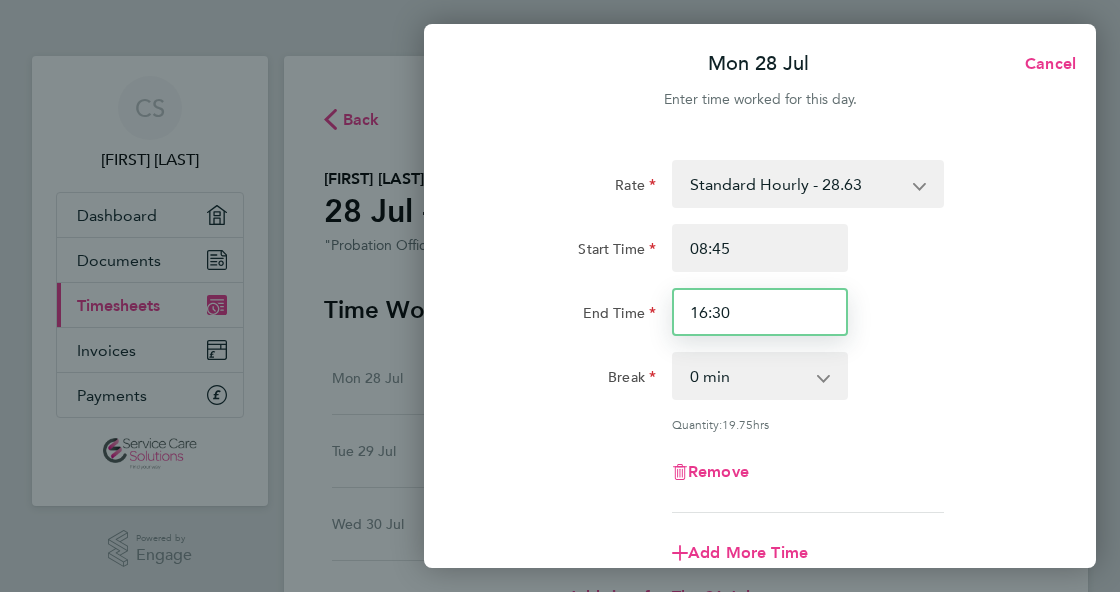 type on "16:30" 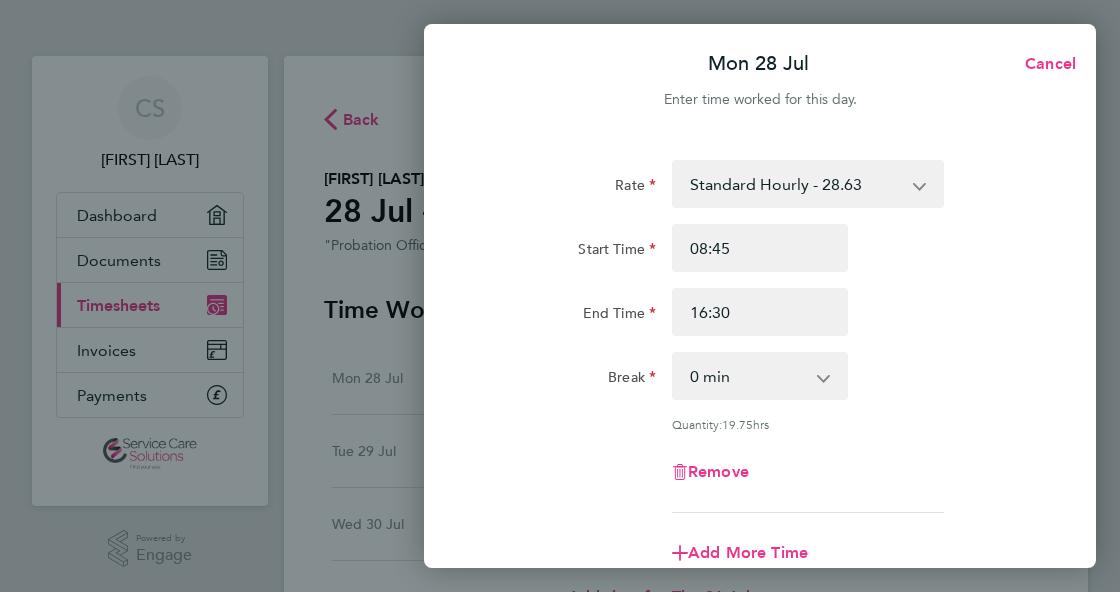 click on "0 min   15 min   30 min   45 min   60 min   75 min   90 min" at bounding box center [748, 376] 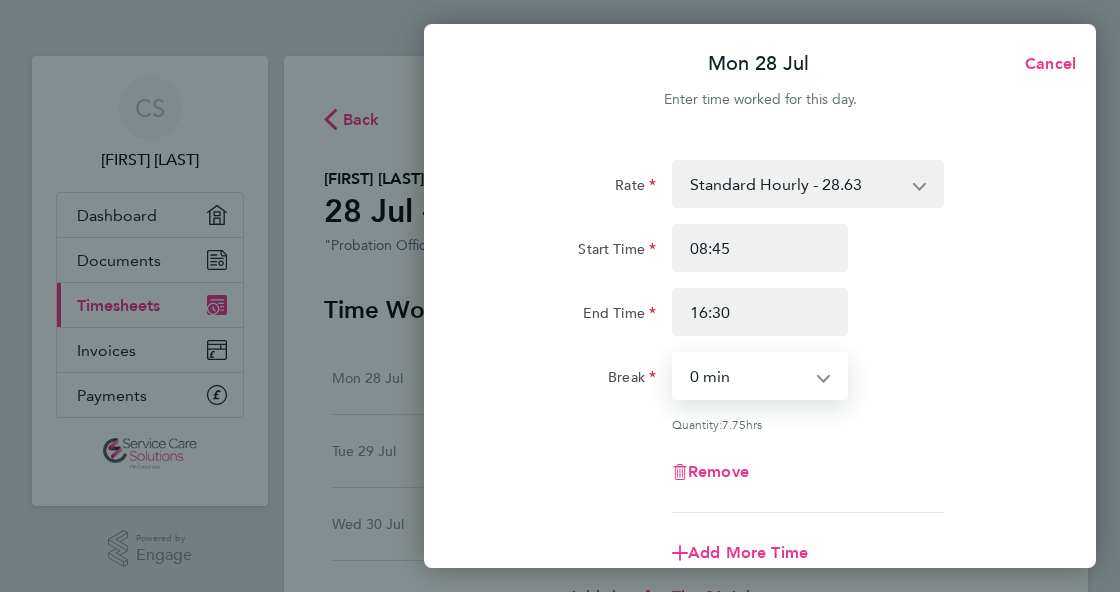 select on "30" 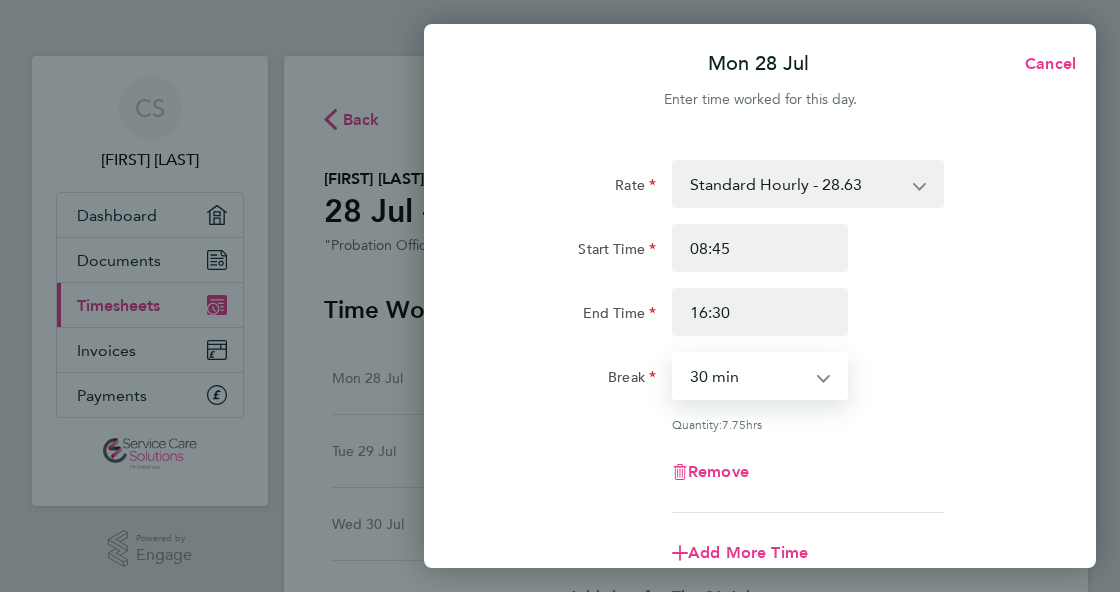 click on "0 min   15 min   30 min   45 min   60 min   75 min   90 min" at bounding box center [748, 376] 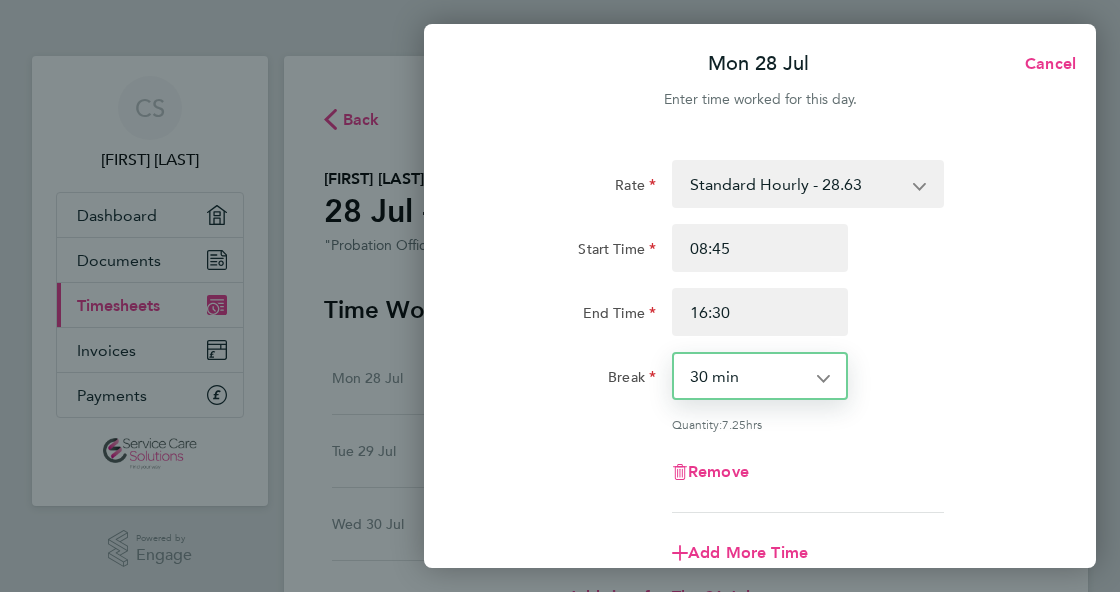 click on "Break  0 min   15 min   30 min   45 min   60 min   75 min   90 min" 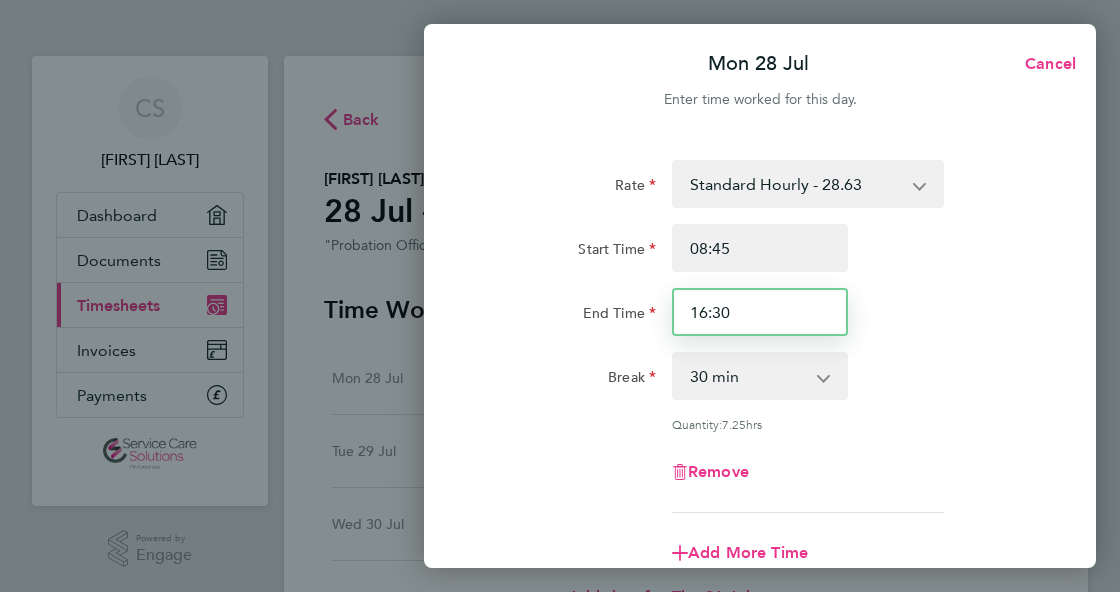 click on "16:30" at bounding box center [760, 312] 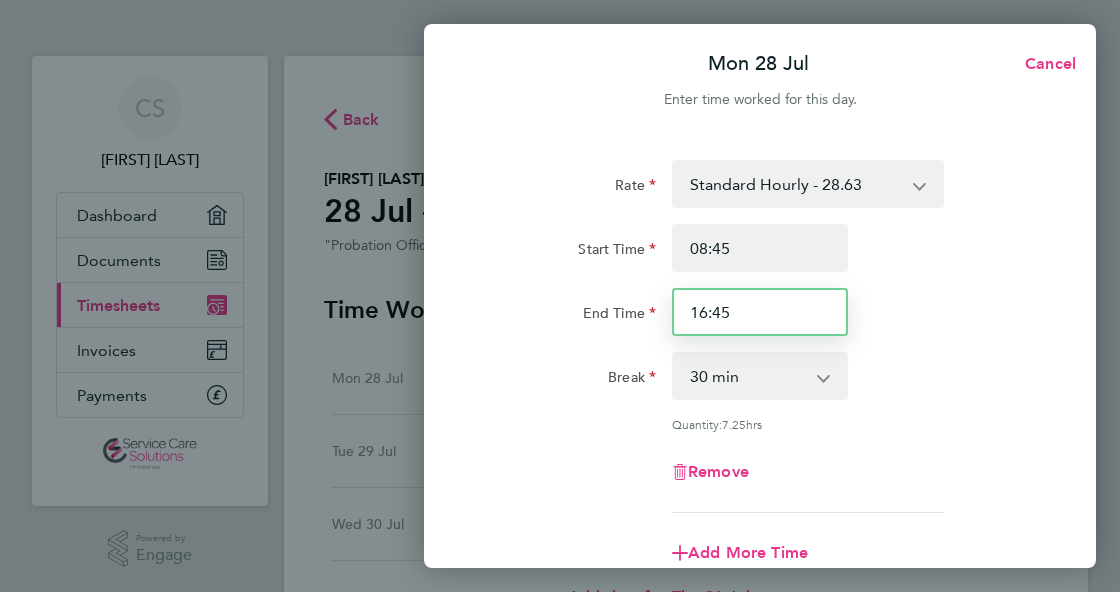 type on "16:45" 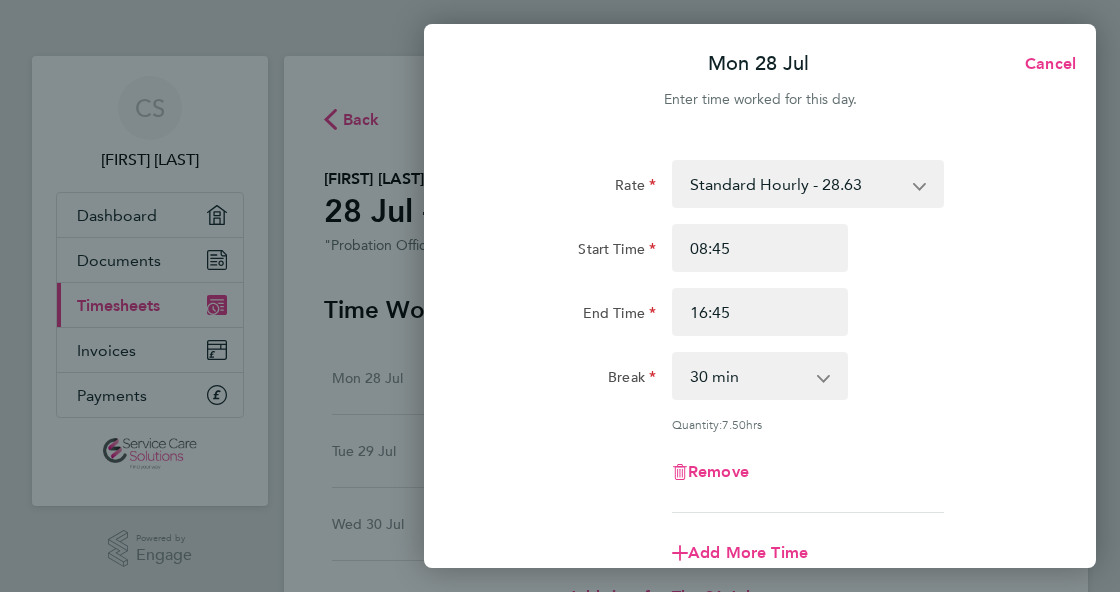 click on "Rate  Standard Hourly - 28.63
Start Time 08:45 End Time 16:45 Break  0 min   15 min   30 min   45 min   60 min   75 min   90 min
Quantity:  7.50  hrs
Remove" 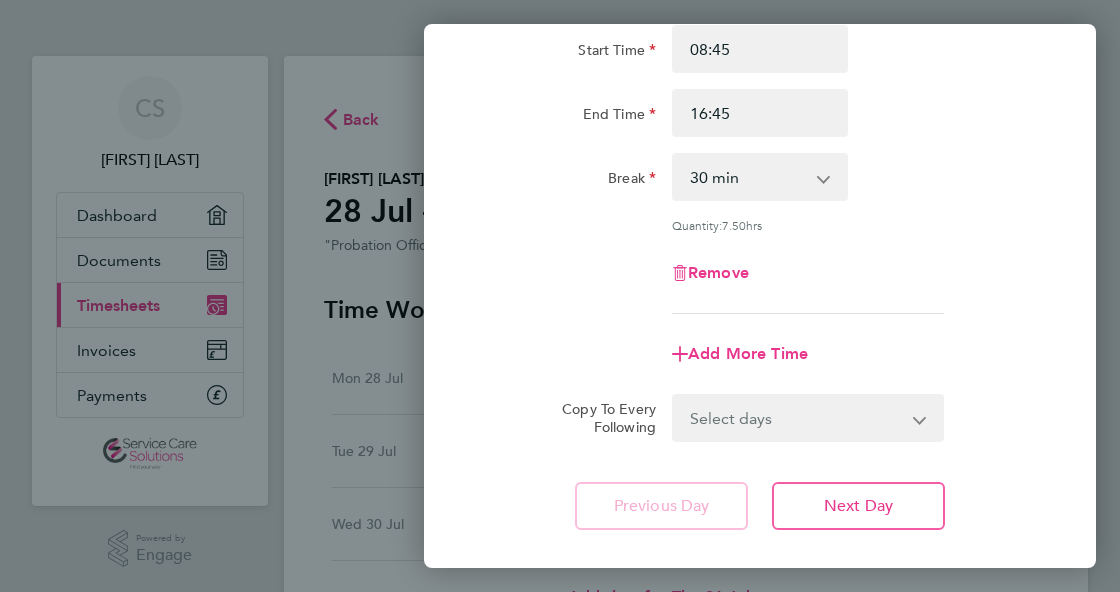 scroll, scrollTop: 200, scrollLeft: 0, axis: vertical 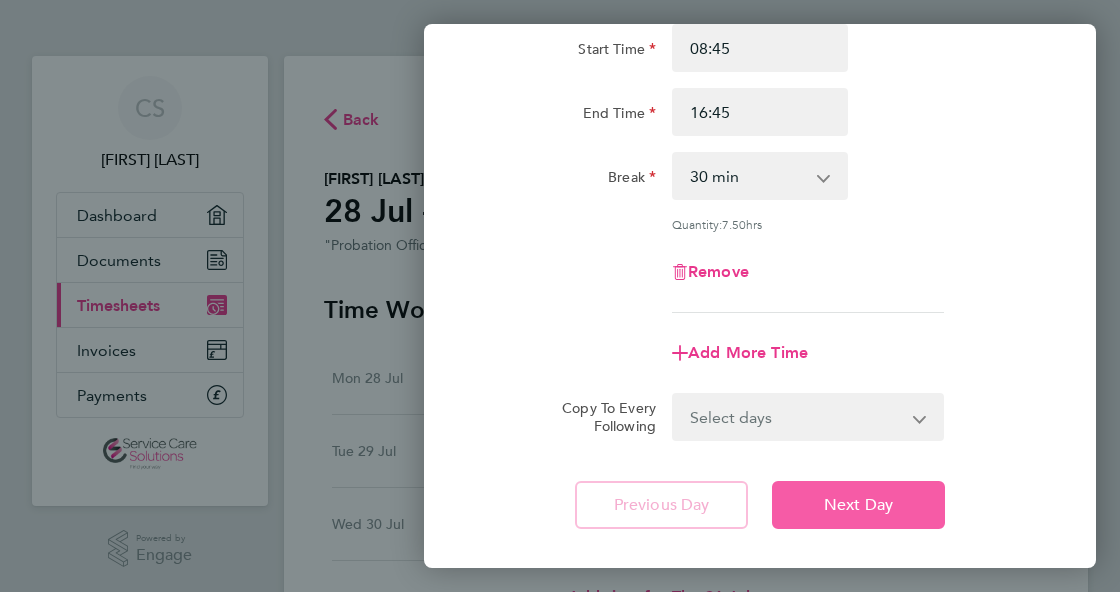 click on "Next Day" 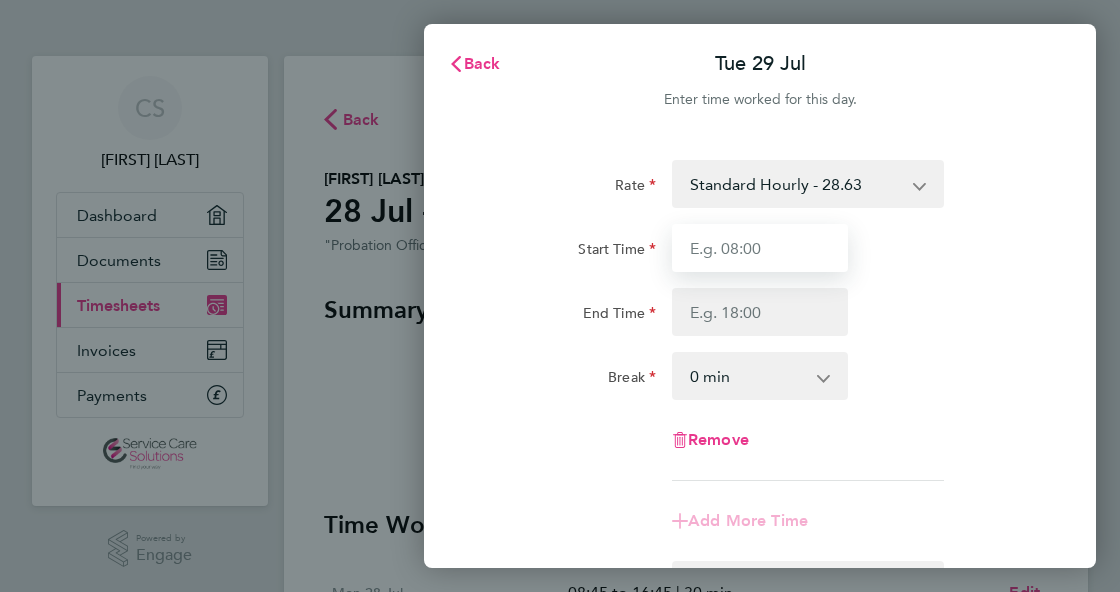 click on "Start Time" at bounding box center [760, 248] 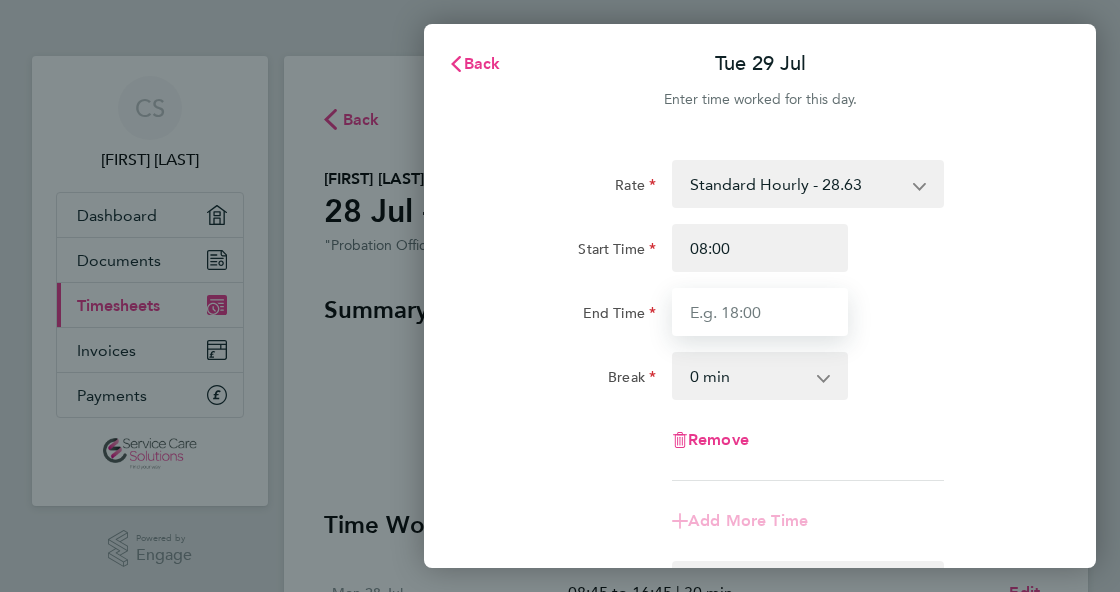 click on "End Time" at bounding box center [760, 312] 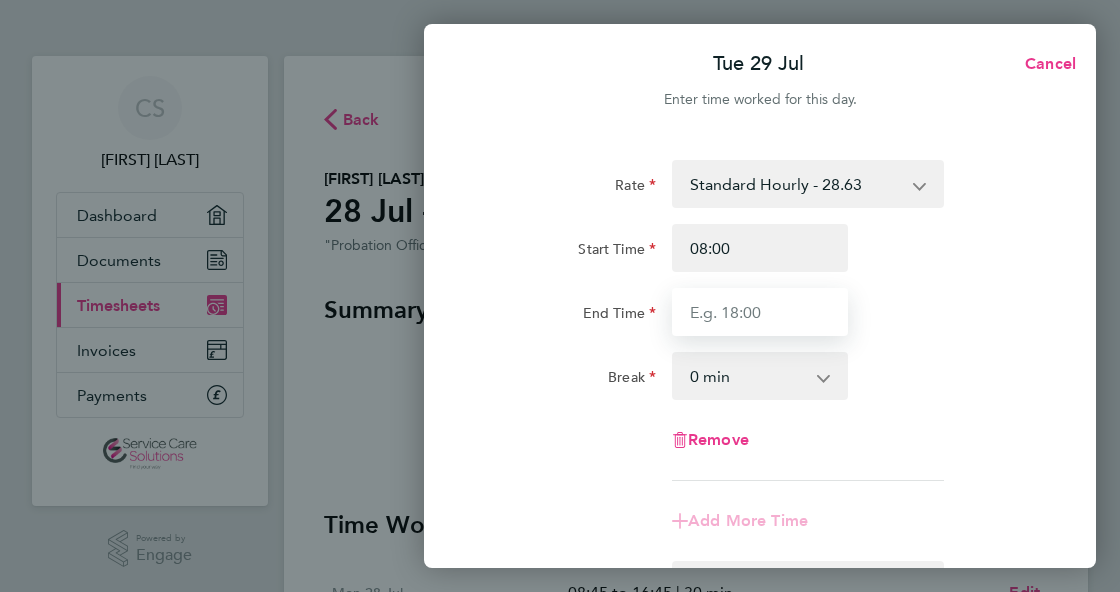 type on "17:00" 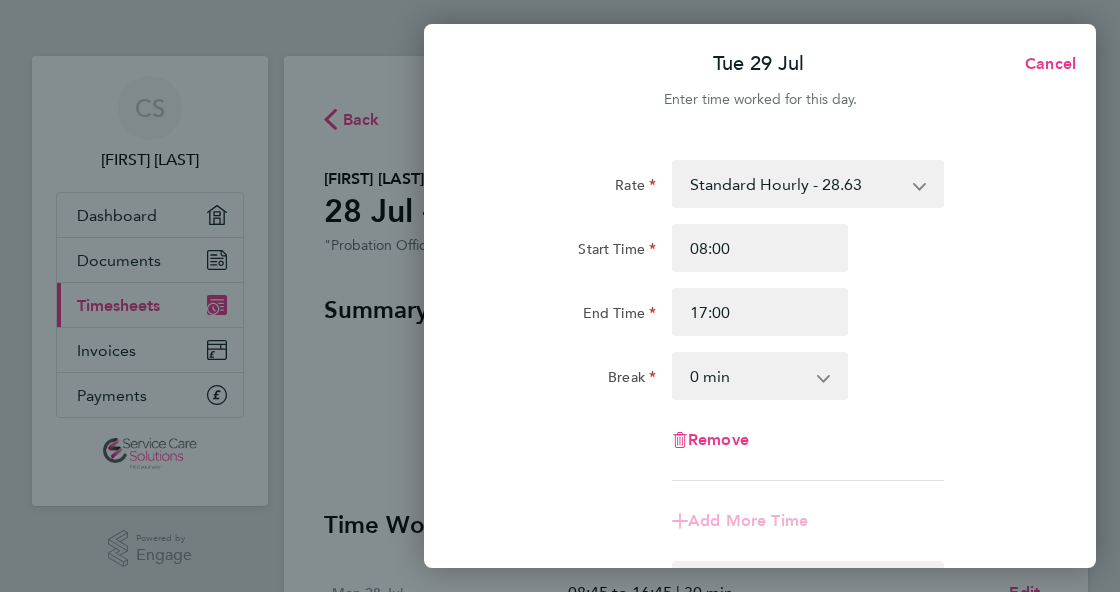 click on "0 min   15 min   30 min   45 min   60 min   75 min   90 min" at bounding box center (748, 376) 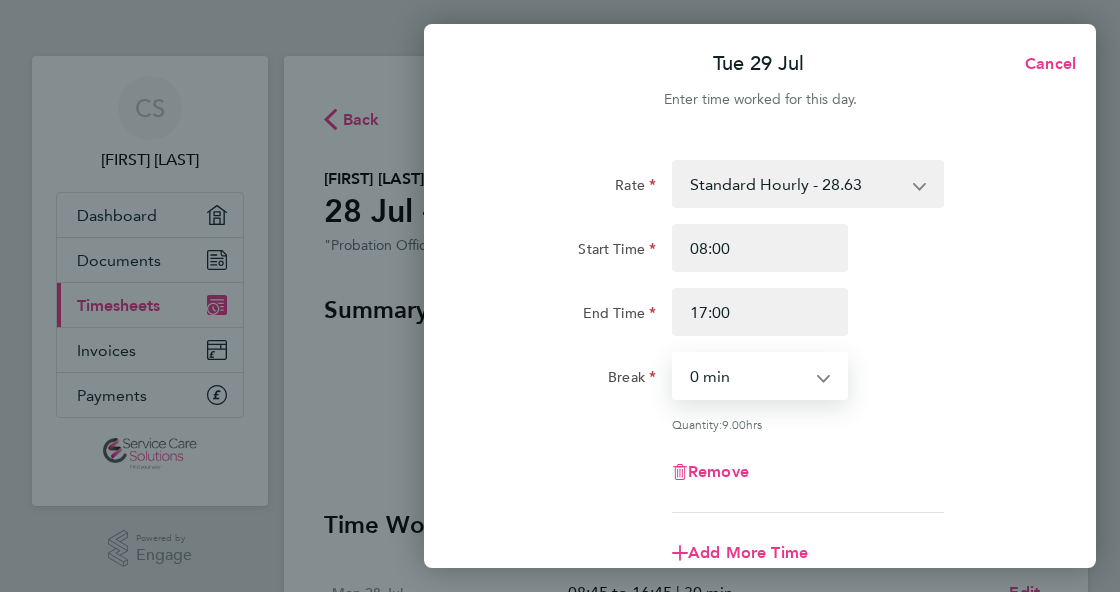select on "30" 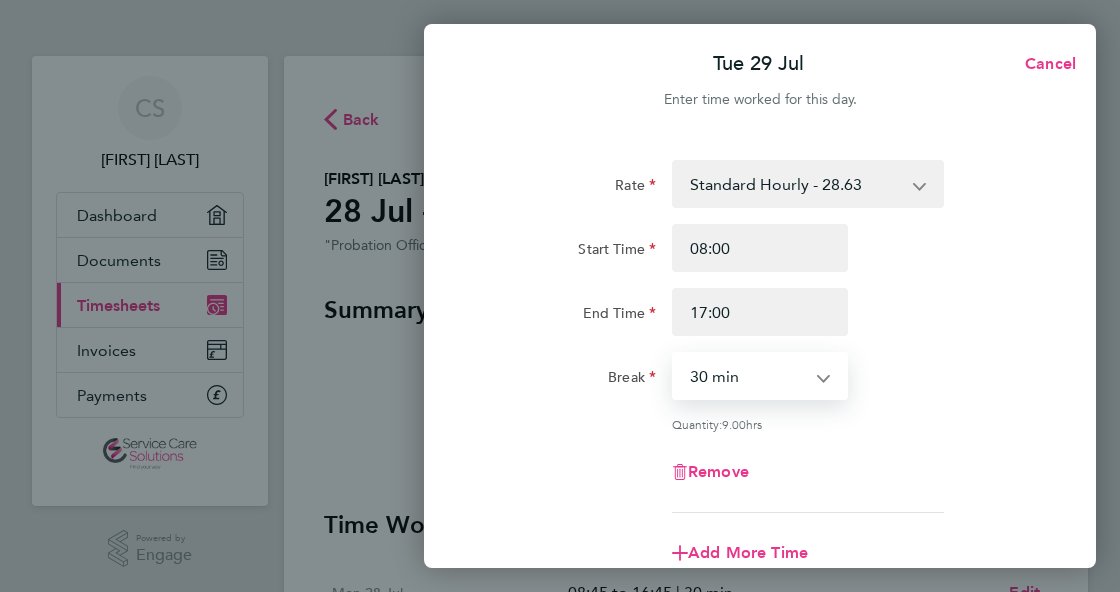 click on "0 min   15 min   30 min   45 min   60 min   75 min   90 min" at bounding box center (748, 376) 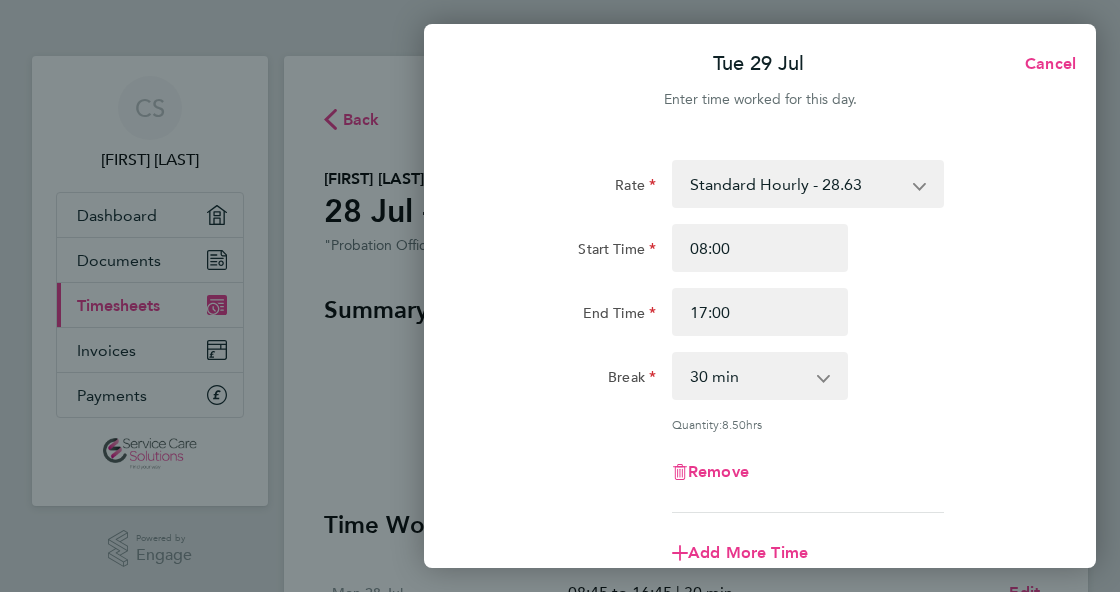 click on "Rate  Standard Hourly - 28.63
Start Time 08:00 End Time 17:00 Break  0 min   15 min   30 min   45 min   60 min   75 min   90 min
Quantity:  8.50  hrs
Remove" 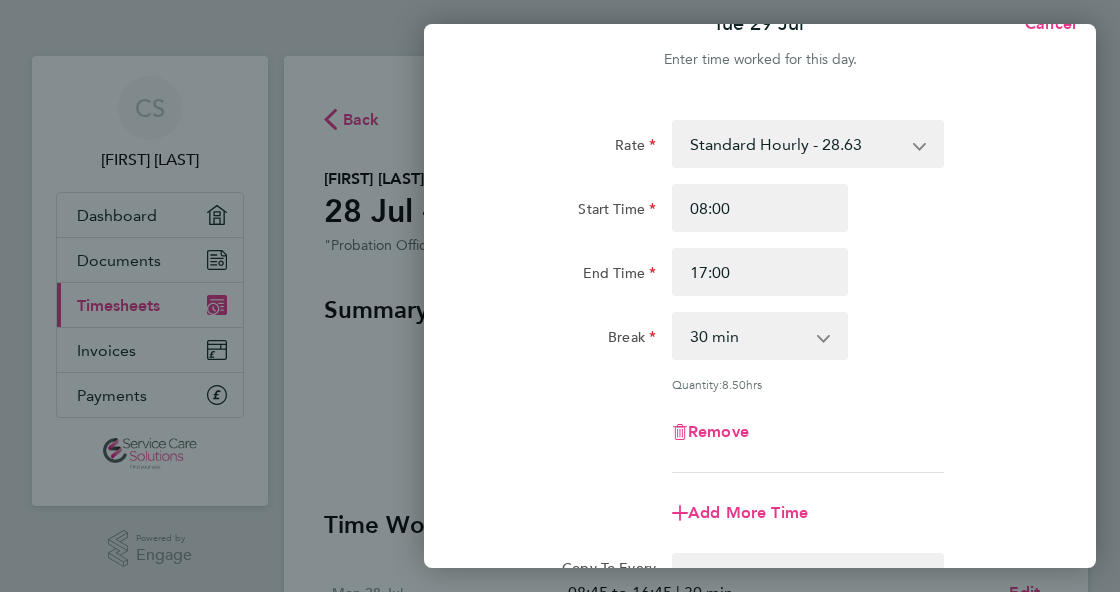 scroll, scrollTop: 80, scrollLeft: 0, axis: vertical 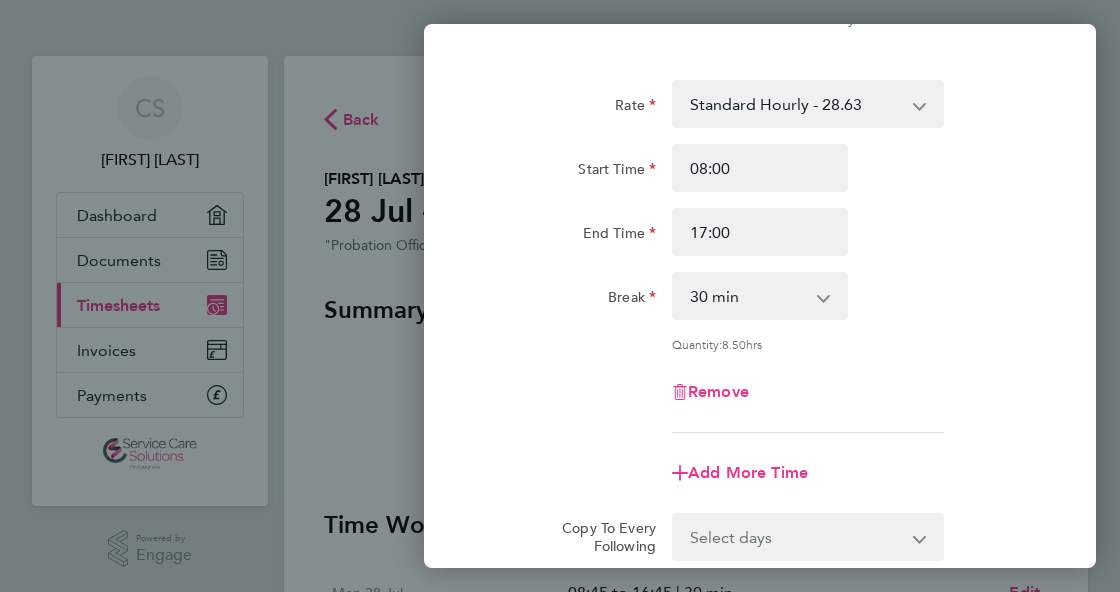 click on "Rate  Standard Hourly - 28.63
Start Time 08:00 End Time 17:00 Break  0 min   15 min   30 min   45 min   60 min   75 min   90 min
Quantity:  8.50  hrs
Remove
Add More Time  Copy To Every Following  Select days   Day   Weekday (Mon-Fri)   Weekend (Sat-Sun)   Wednesday   Thursday   Friday   Saturday   Sunday
Previous Day   Next Day" 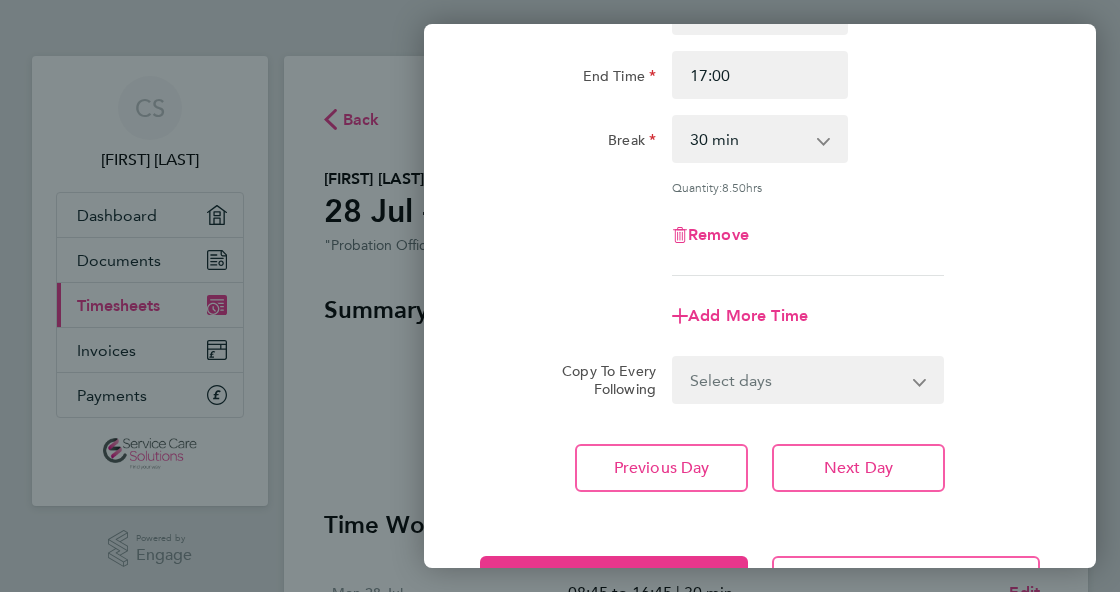 scroll, scrollTop: 311, scrollLeft: 0, axis: vertical 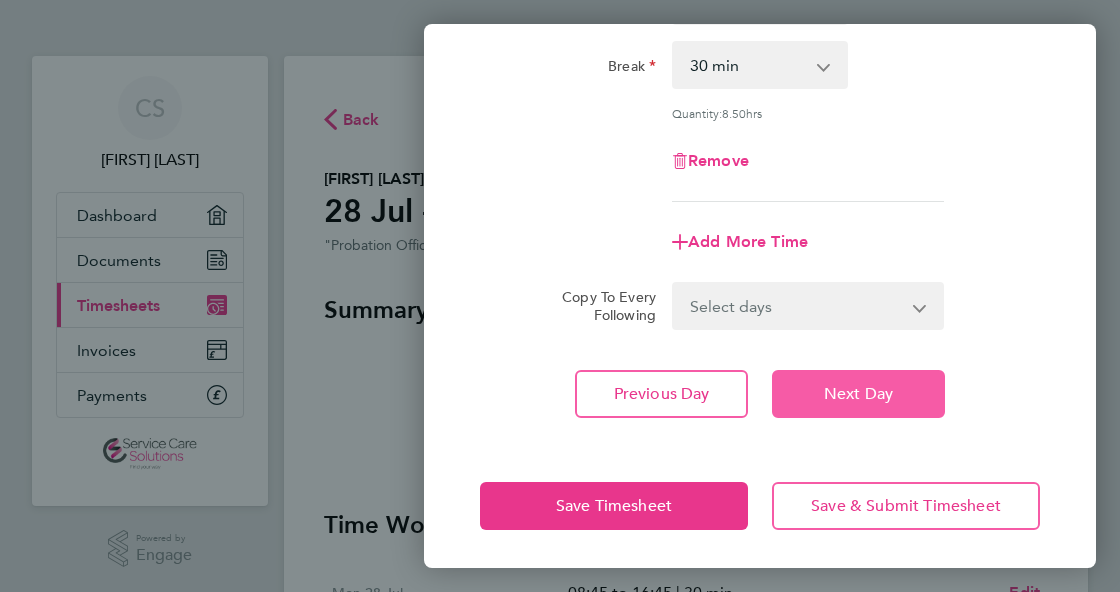 click on "Next Day" 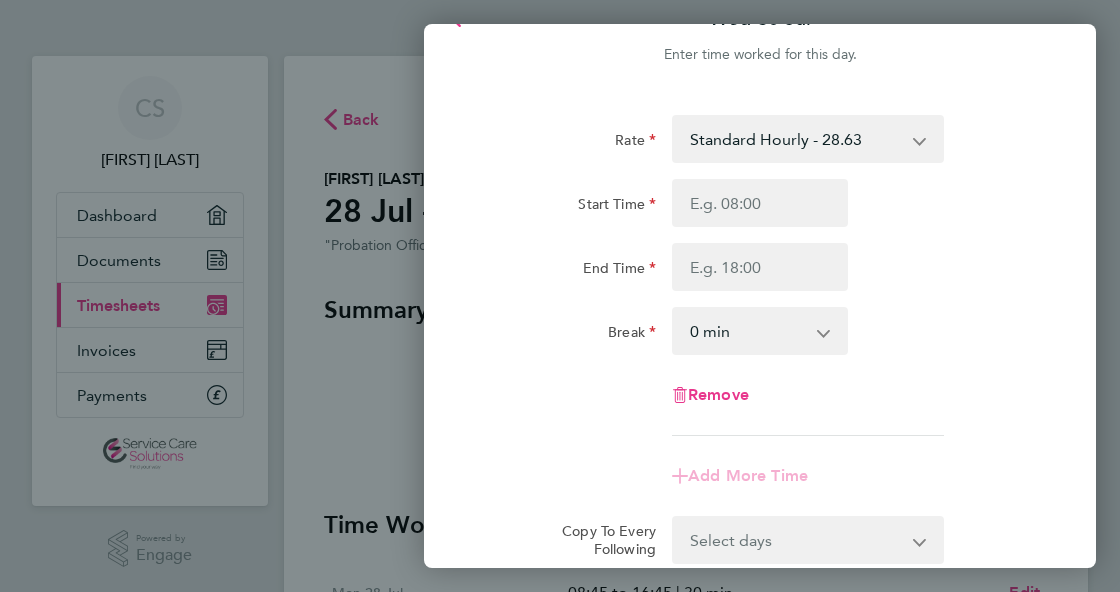 scroll, scrollTop: 1, scrollLeft: 0, axis: vertical 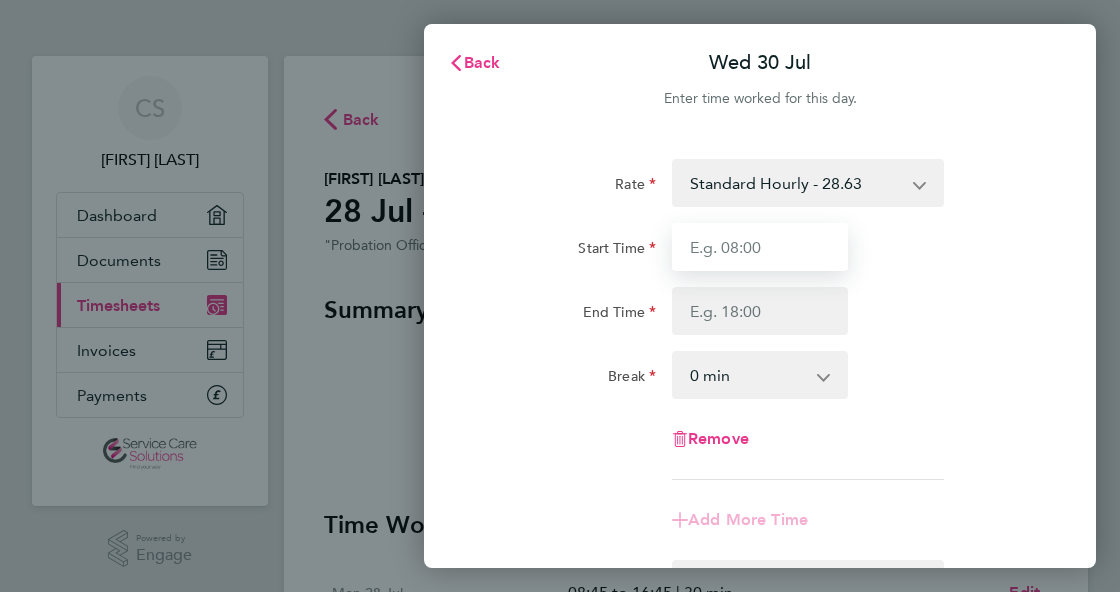 click on "Start Time" at bounding box center (760, 247) 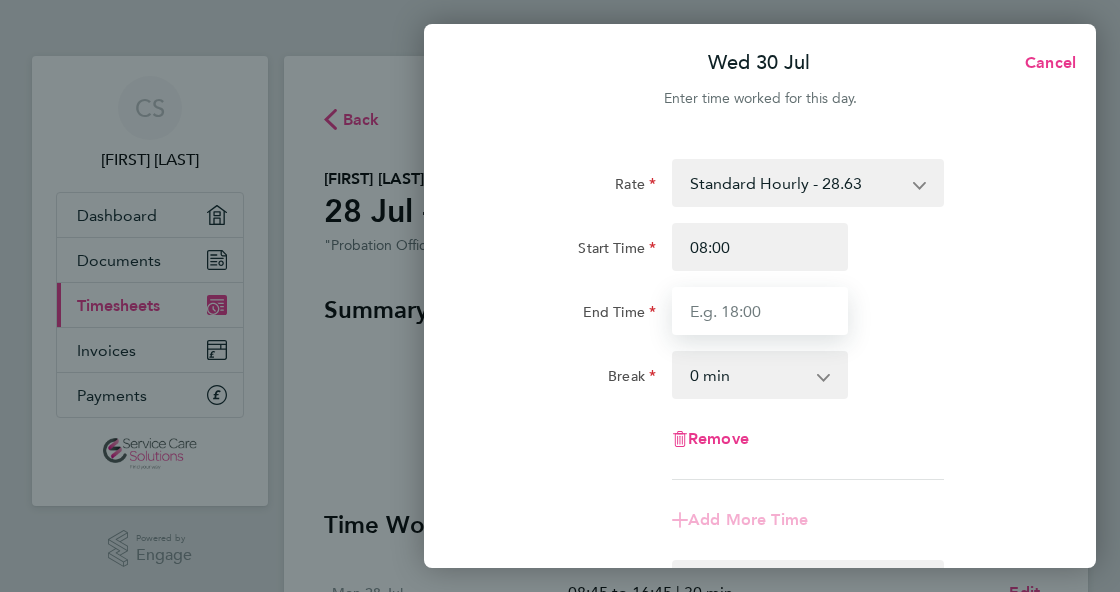 click on "End Time" at bounding box center (760, 311) 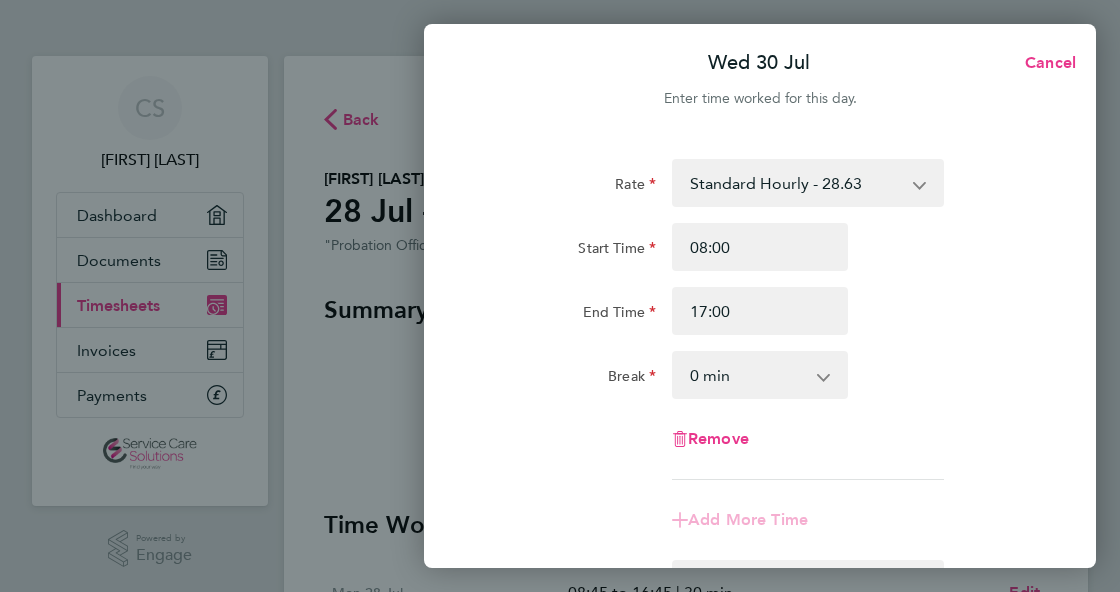 click on "0 min   15 min   30 min   45 min   60 min   75 min   90 min" at bounding box center [748, 375] 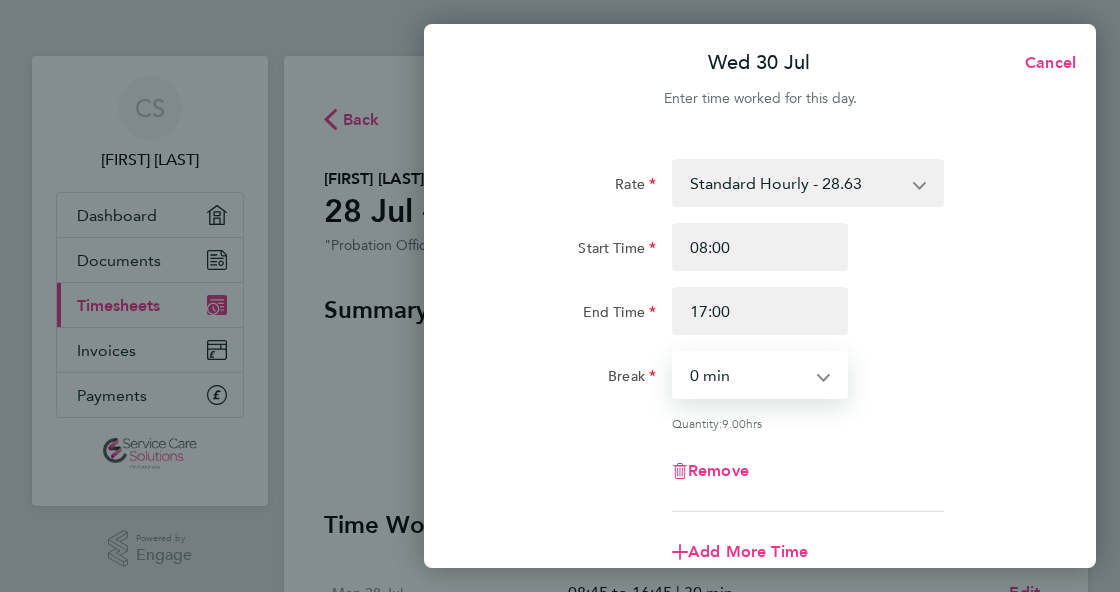 select on "30" 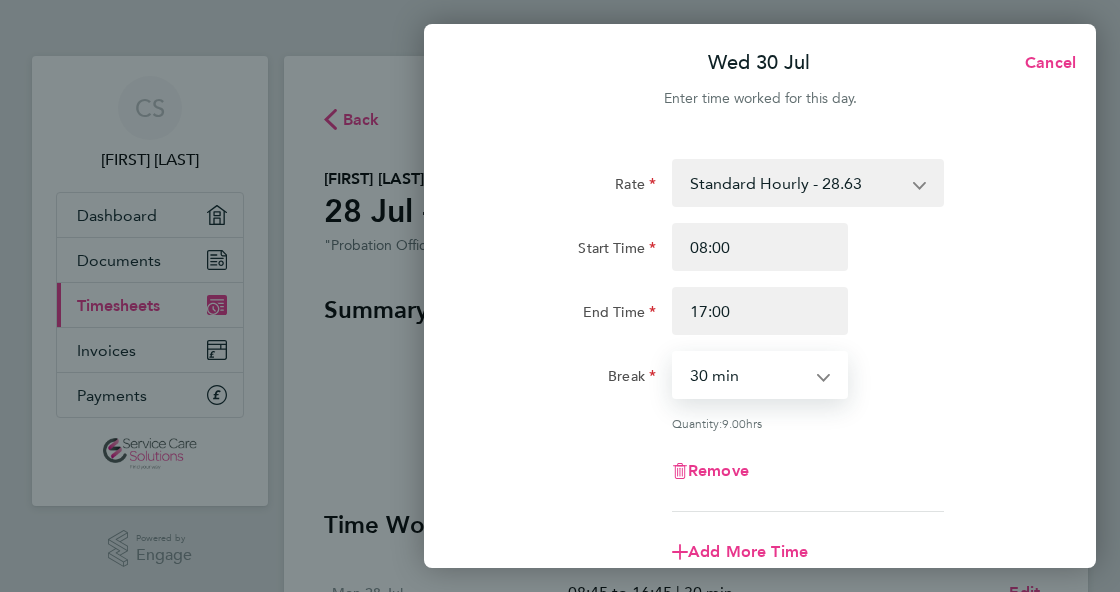 click on "0 min   15 min   30 min   45 min   60 min   75 min   90 min" at bounding box center [748, 375] 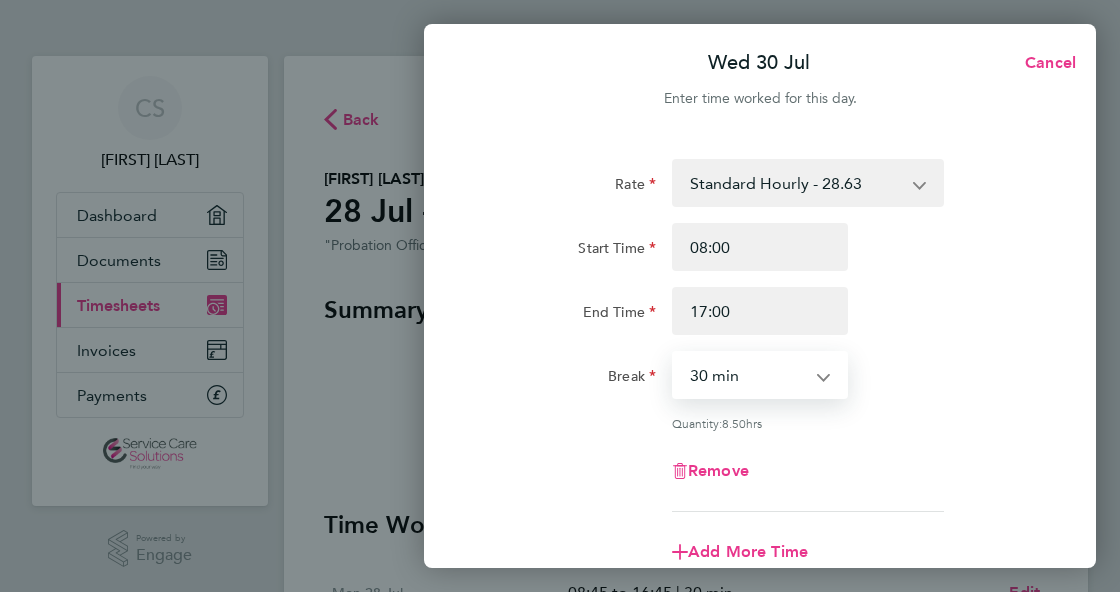 click on "Quantity:  8.50  hrs" 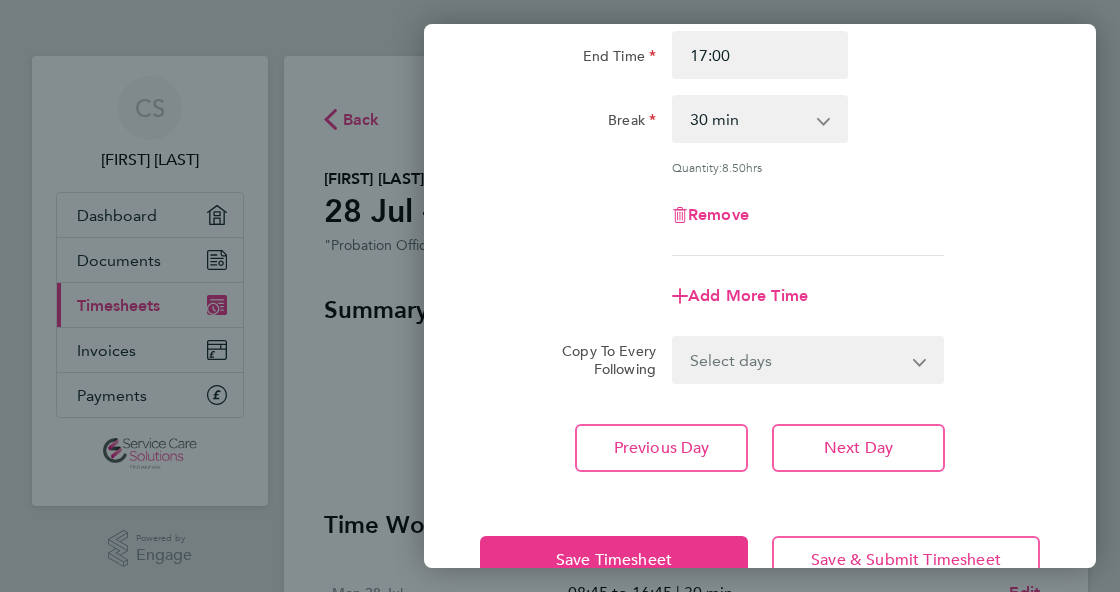 scroll, scrollTop: 311, scrollLeft: 0, axis: vertical 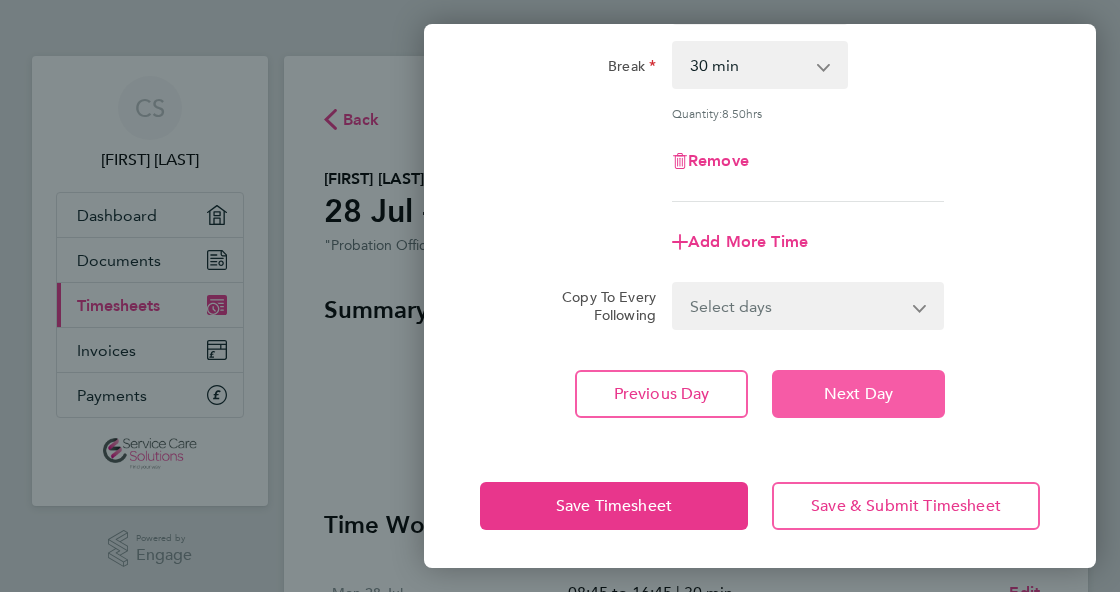 click on "Next Day" 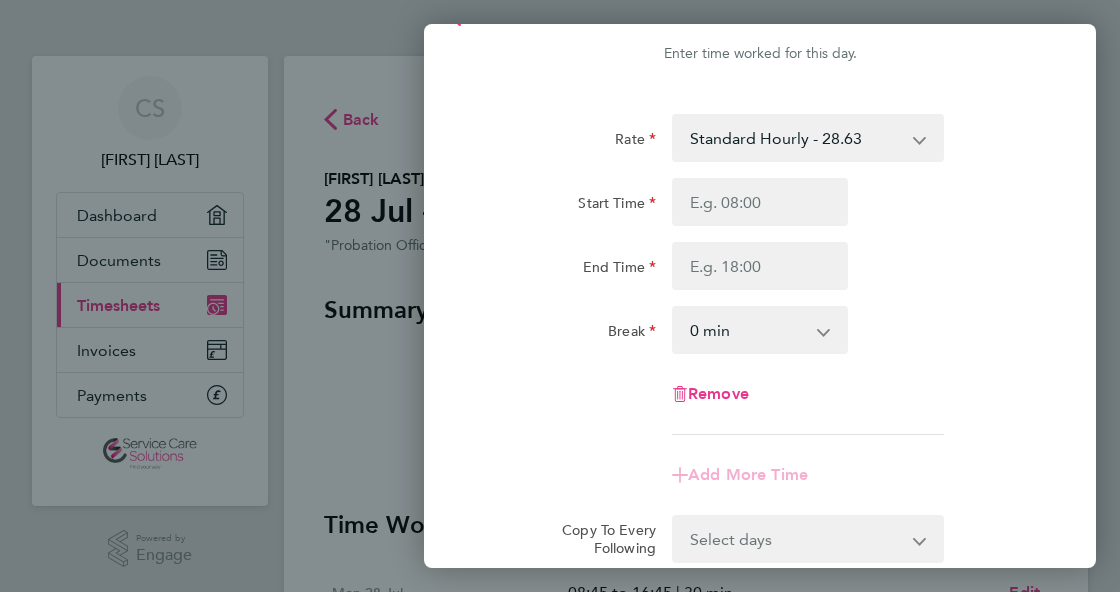 scroll, scrollTop: 0, scrollLeft: 0, axis: both 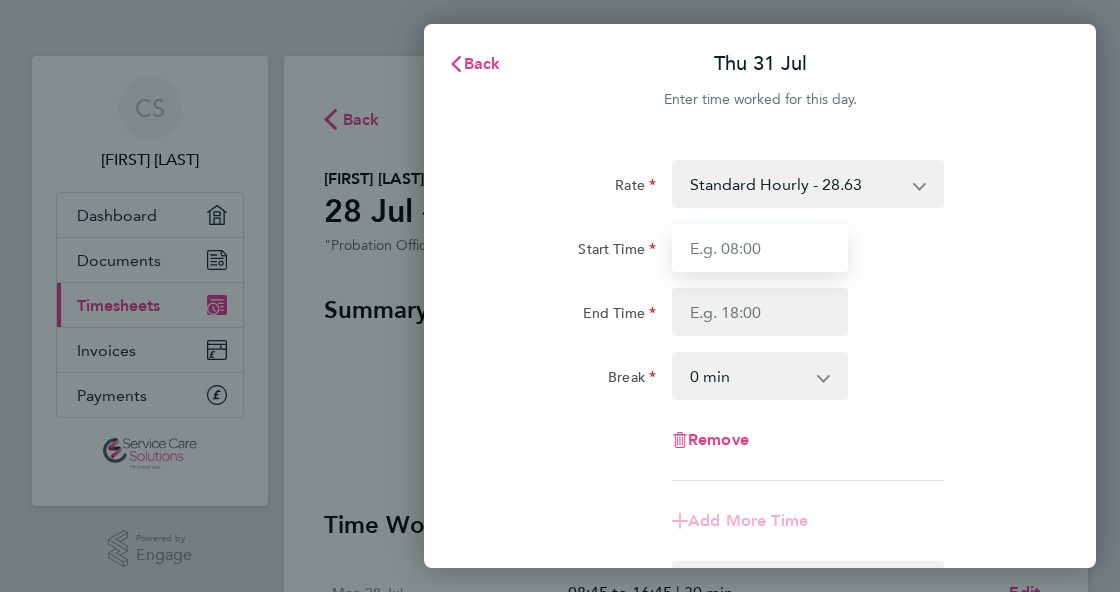 click on "Start Time" at bounding box center [760, 248] 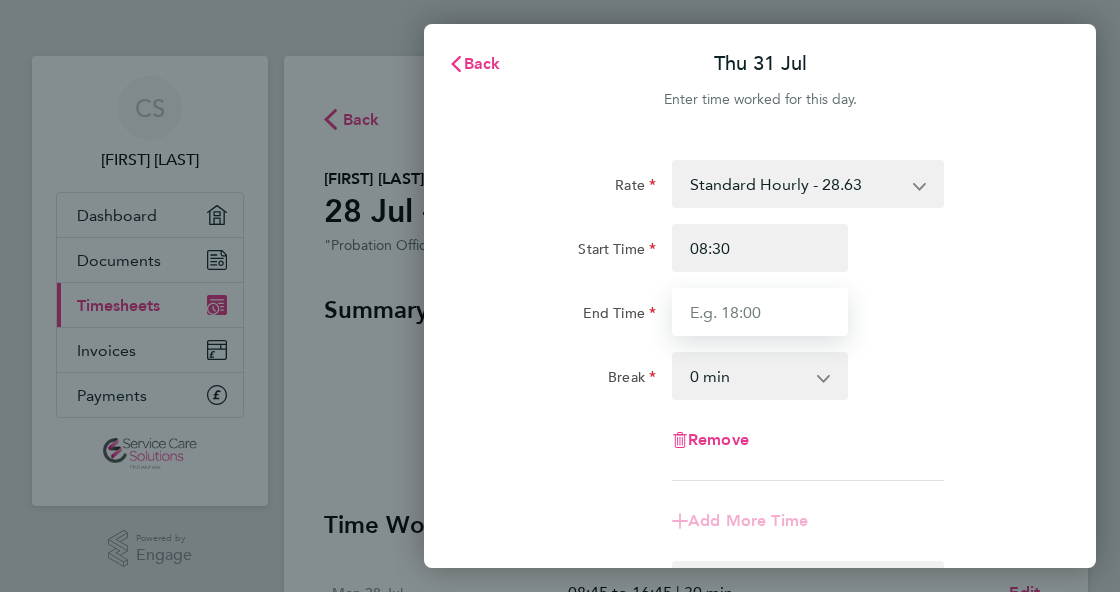 click on "End Time" at bounding box center [760, 312] 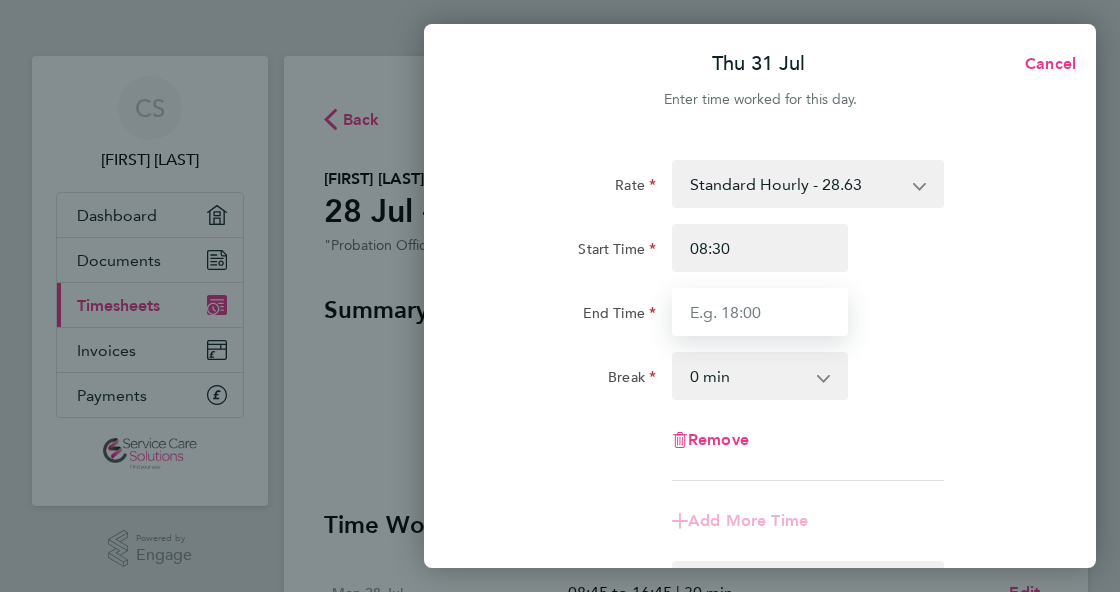 drag, startPoint x: 918, startPoint y: 308, endPoint x: 793, endPoint y: 321, distance: 125.67418 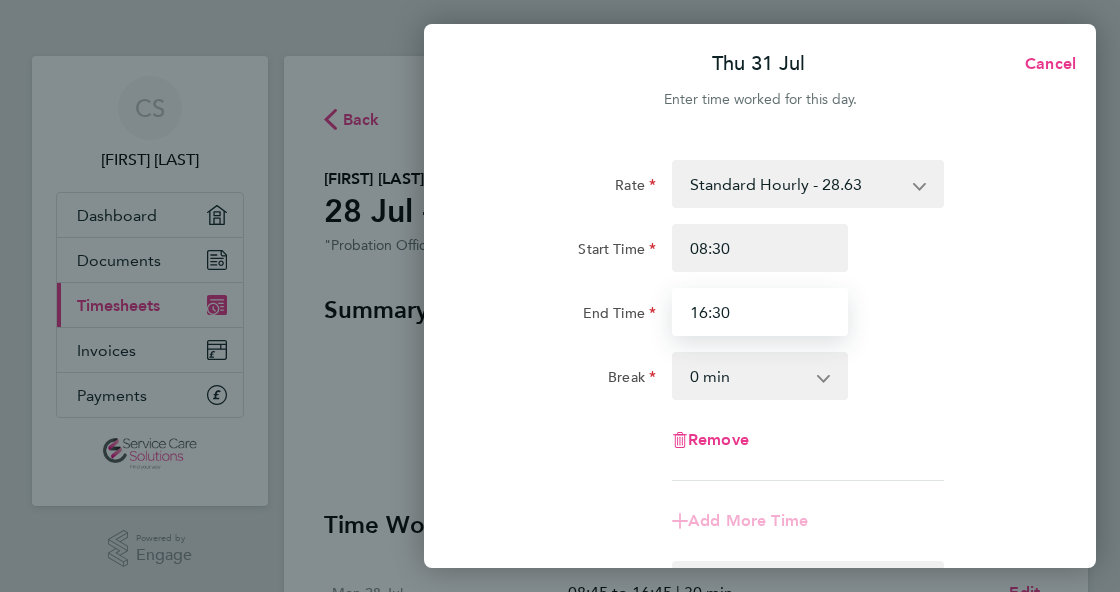type on "16:30" 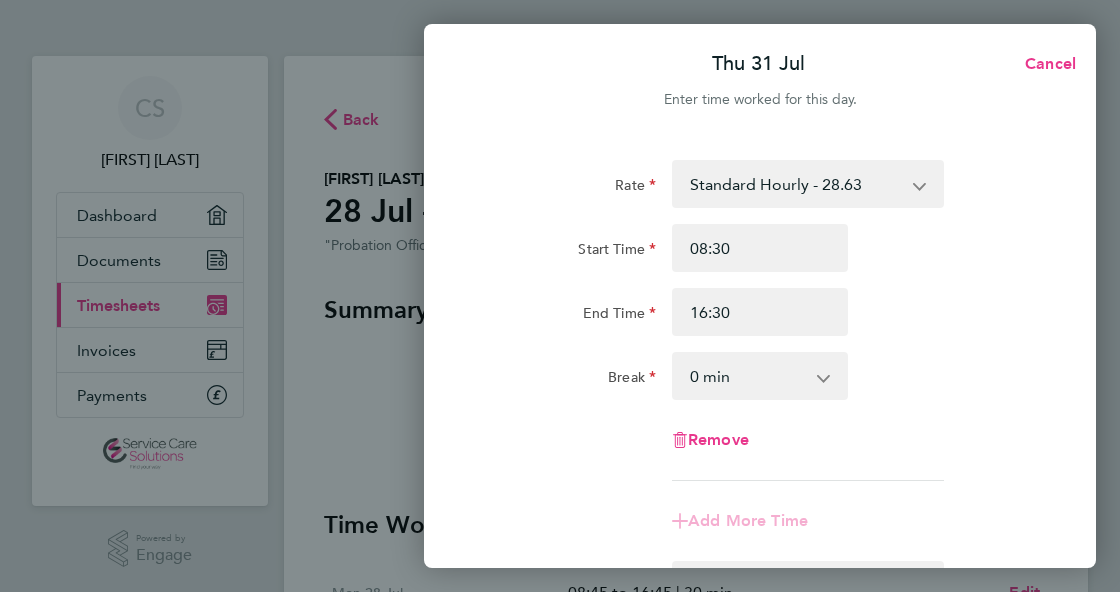 click on "0 min   15 min   30 min   45 min   60 min   75 min   90 min" at bounding box center (748, 376) 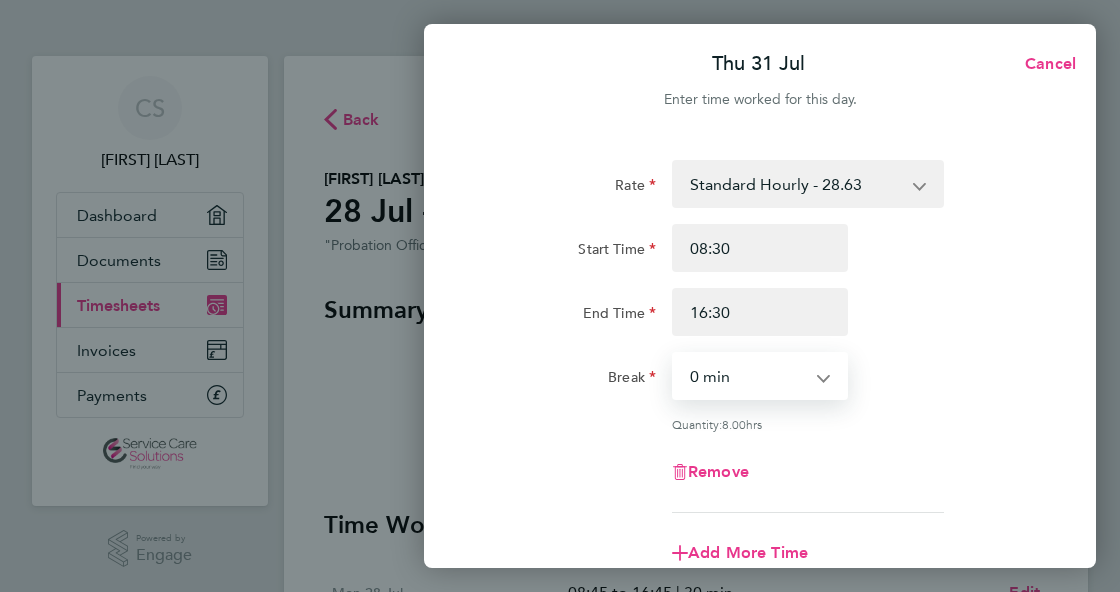 select on "30" 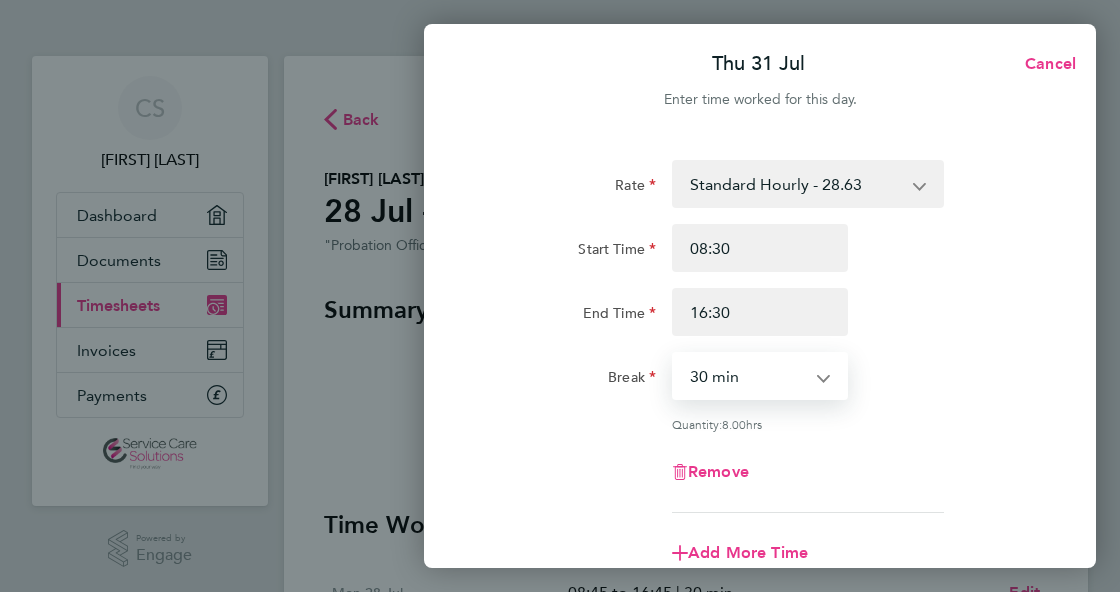 click on "0 min   15 min   30 min   45 min   60 min   75 min   90 min" at bounding box center [748, 376] 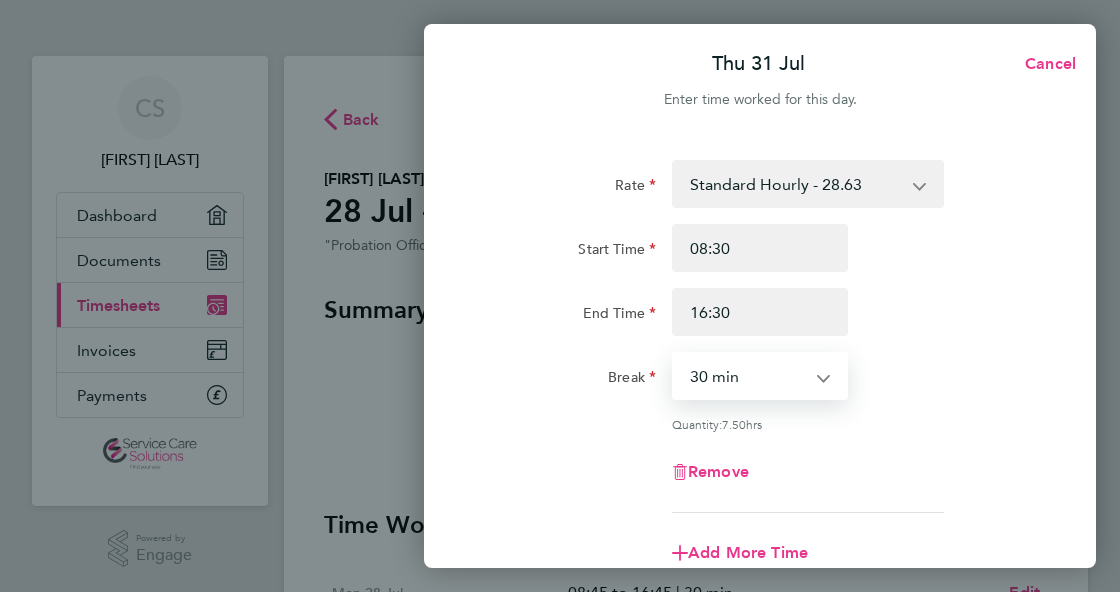 click on "Quantity:  7.50  hrs" 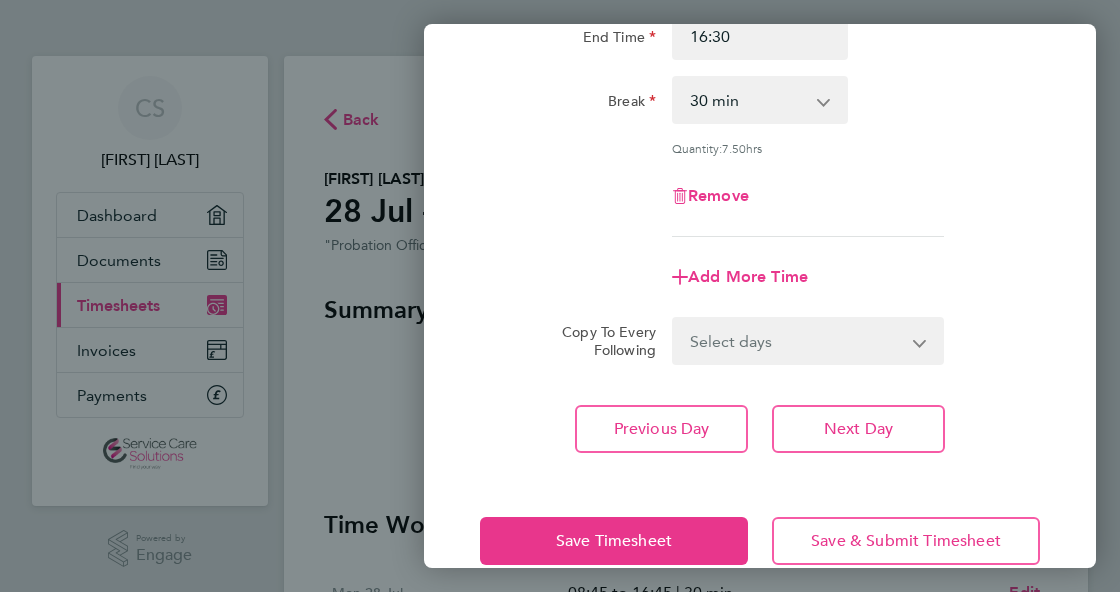 scroll, scrollTop: 280, scrollLeft: 0, axis: vertical 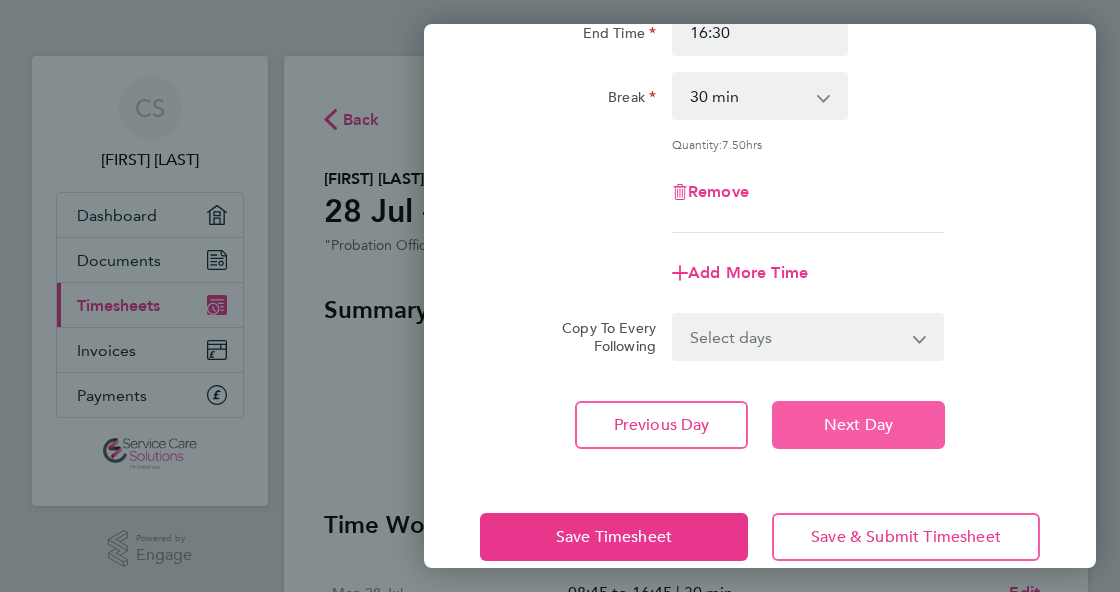 click on "Next Day" 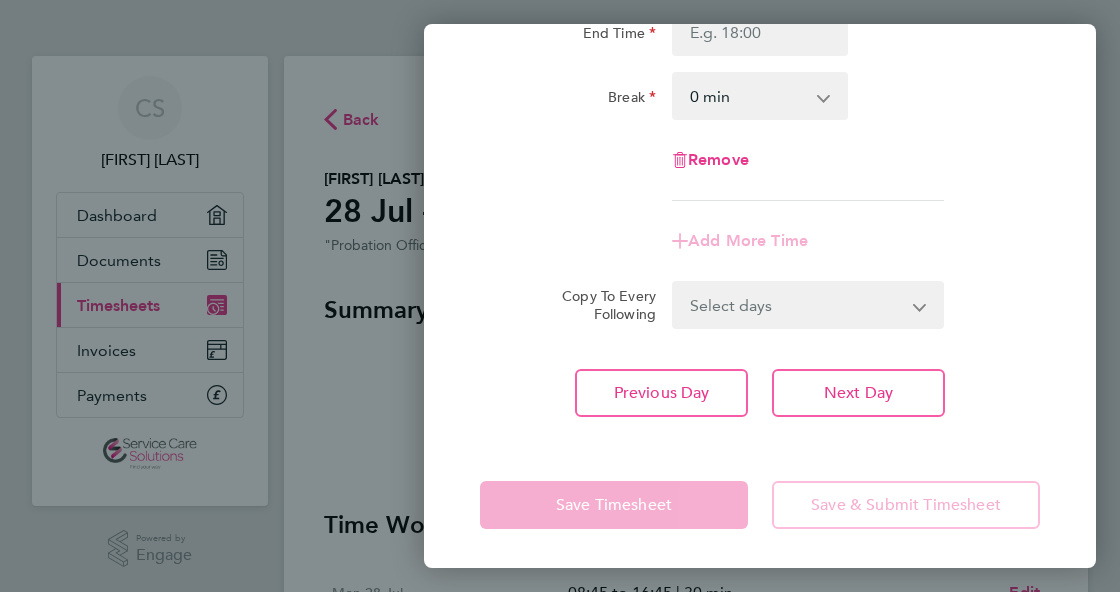 click on "Add More Time" 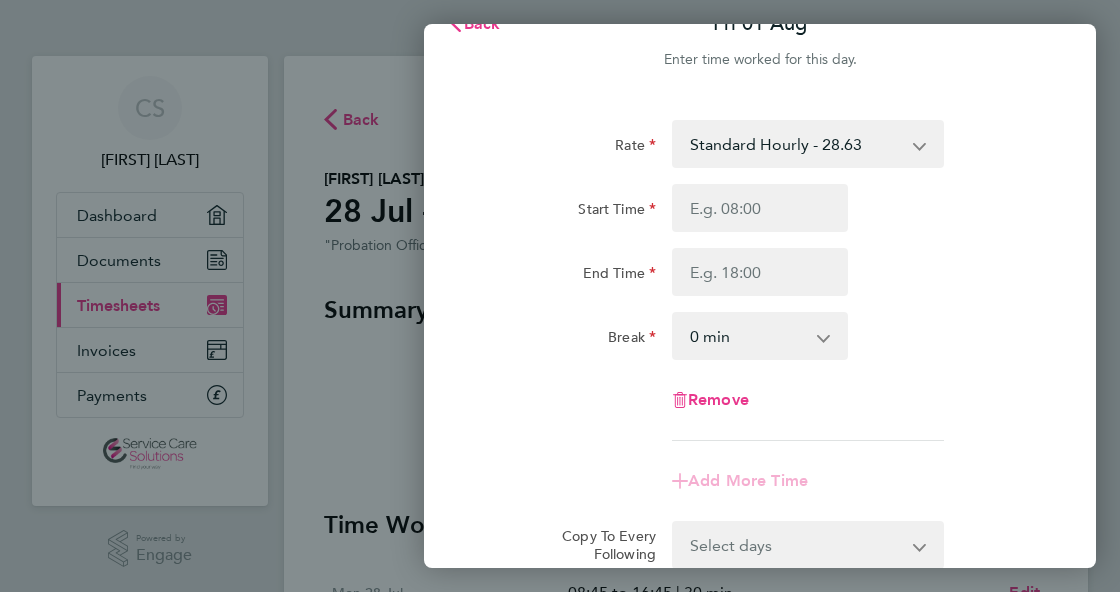 scroll, scrollTop: 0, scrollLeft: 0, axis: both 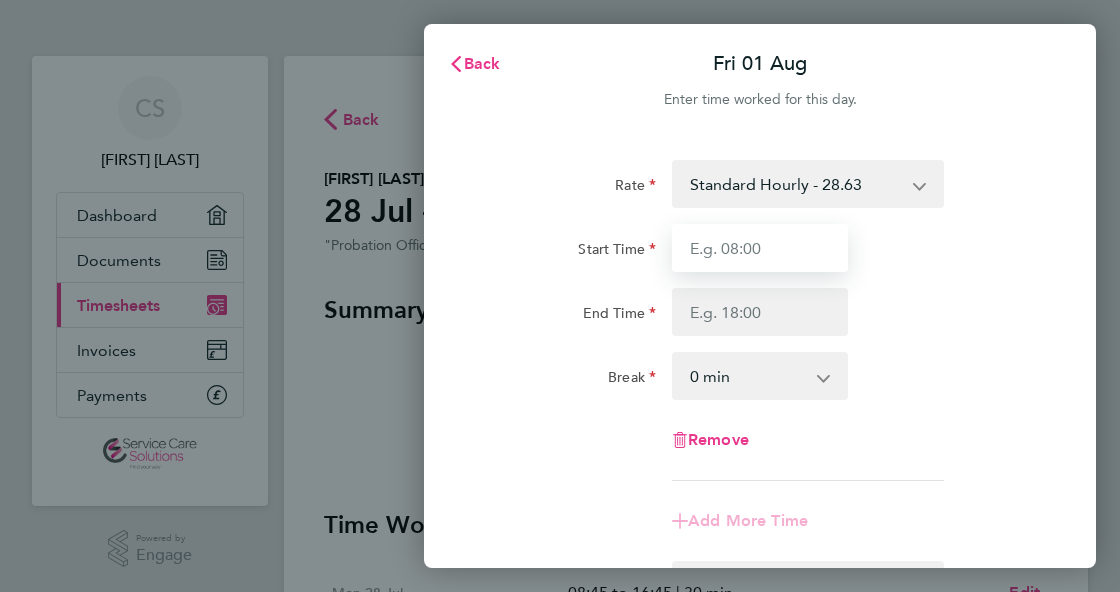 click on "Start Time" at bounding box center [760, 248] 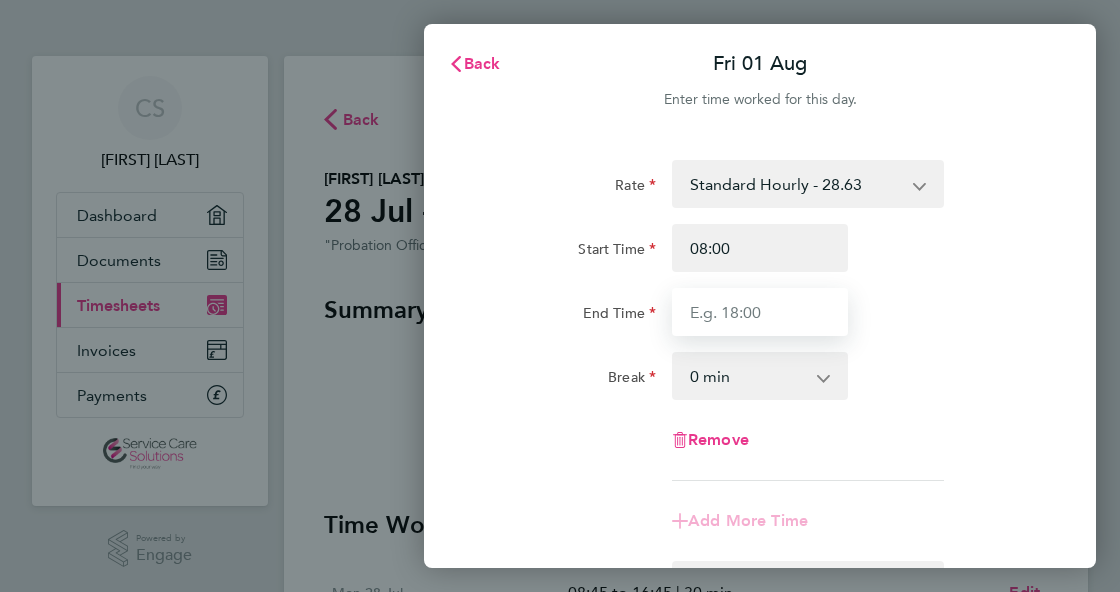 click on "End Time" at bounding box center (760, 312) 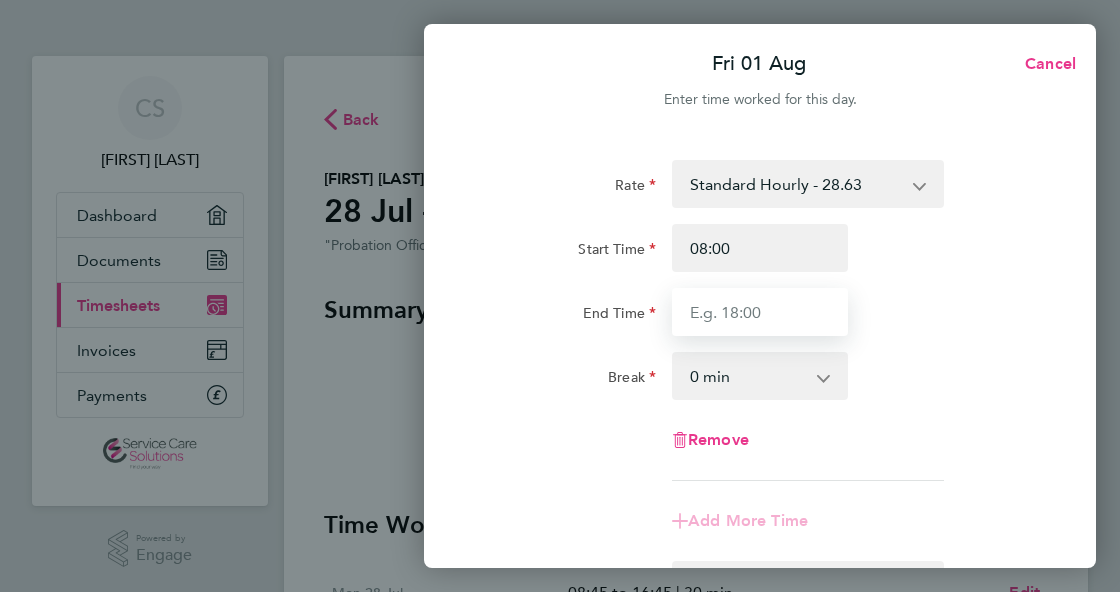 type on "17:00" 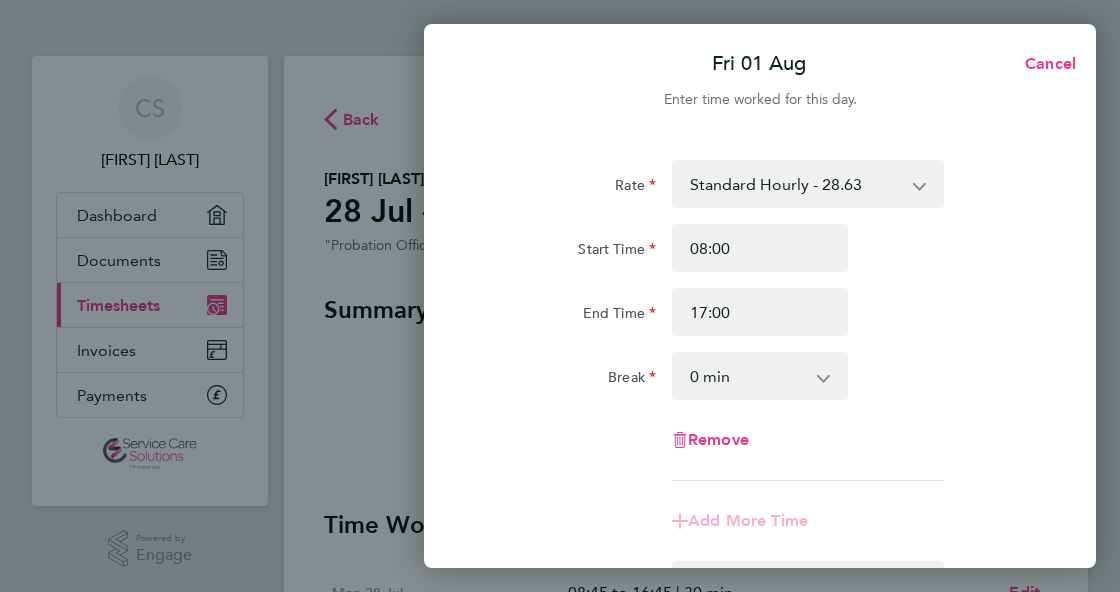 click on "0 min   15 min   30 min   45 min   60 min   75 min   90 min" at bounding box center [748, 376] 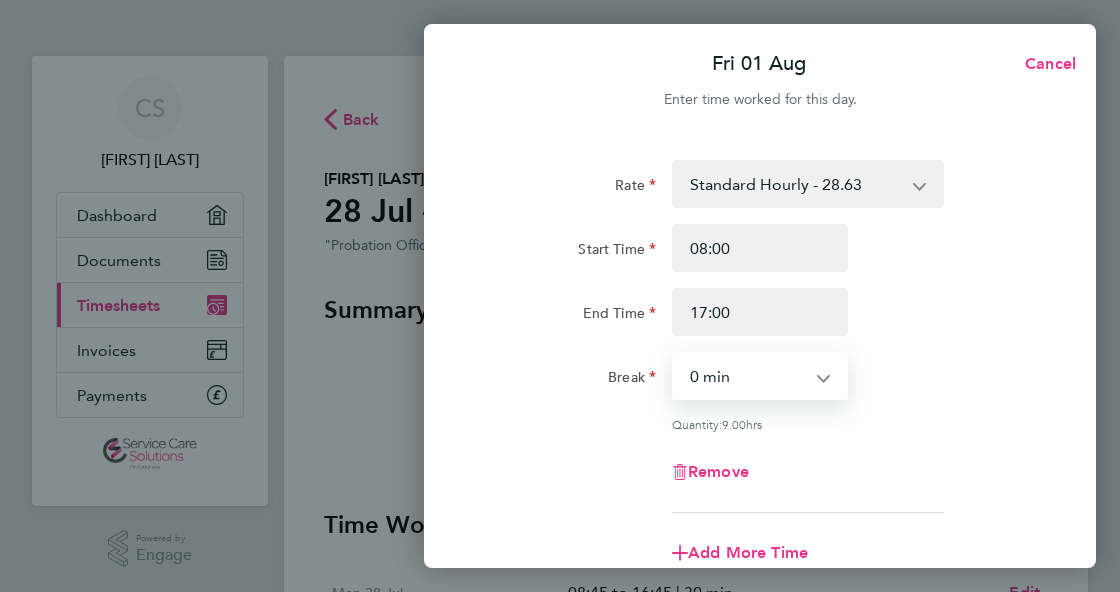 select on "30" 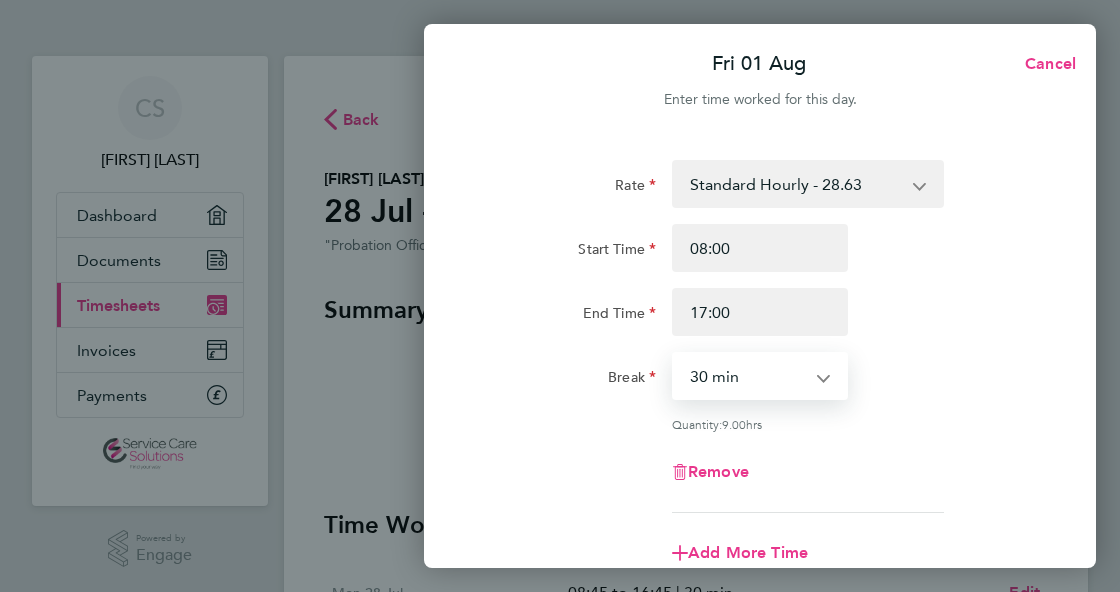 click on "0 min   15 min   30 min   45 min   60 min   75 min   90 min" at bounding box center (748, 376) 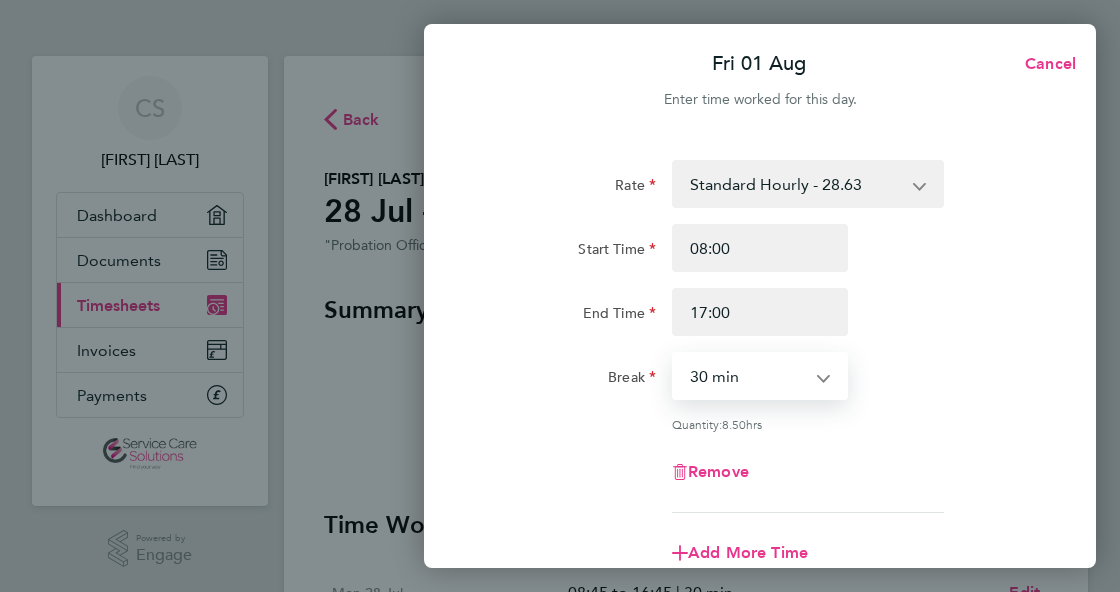 click on "Quantity:  8.50  hrs" 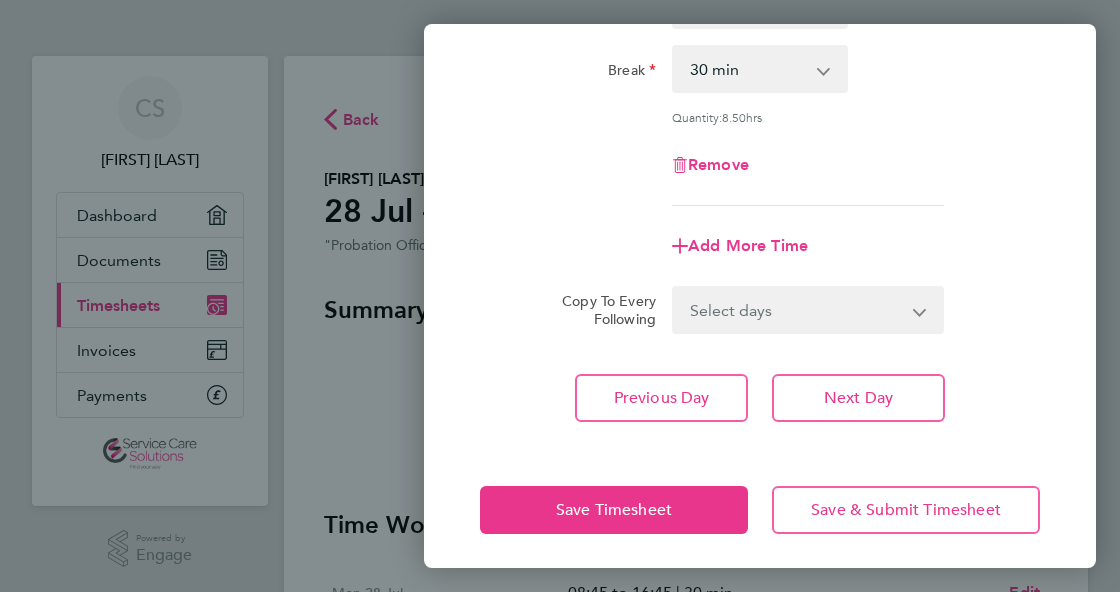 scroll, scrollTop: 311, scrollLeft: 0, axis: vertical 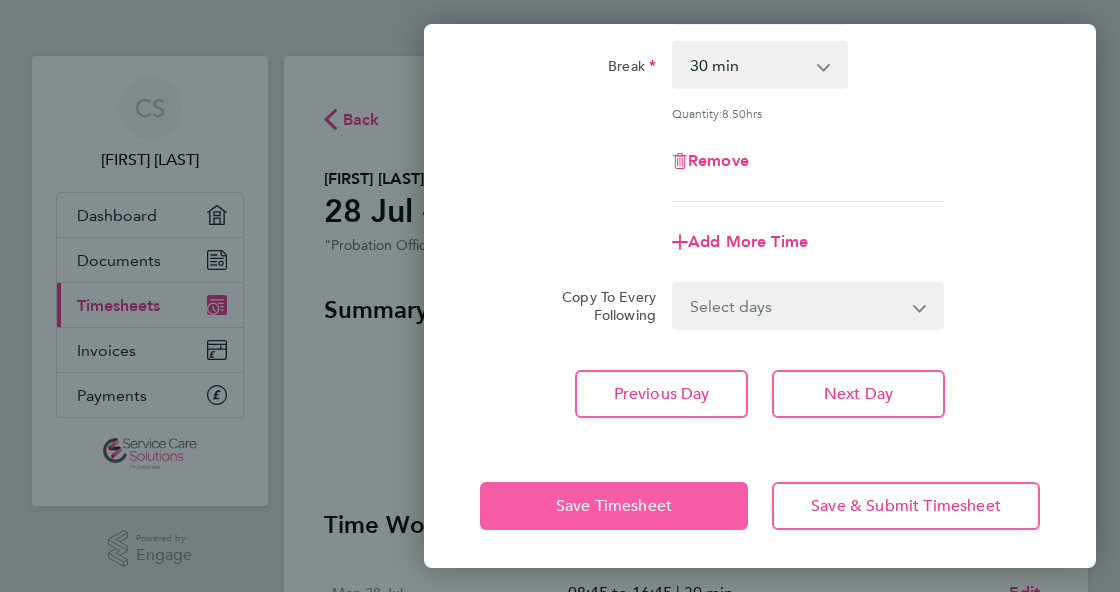 click on "Save Timesheet" 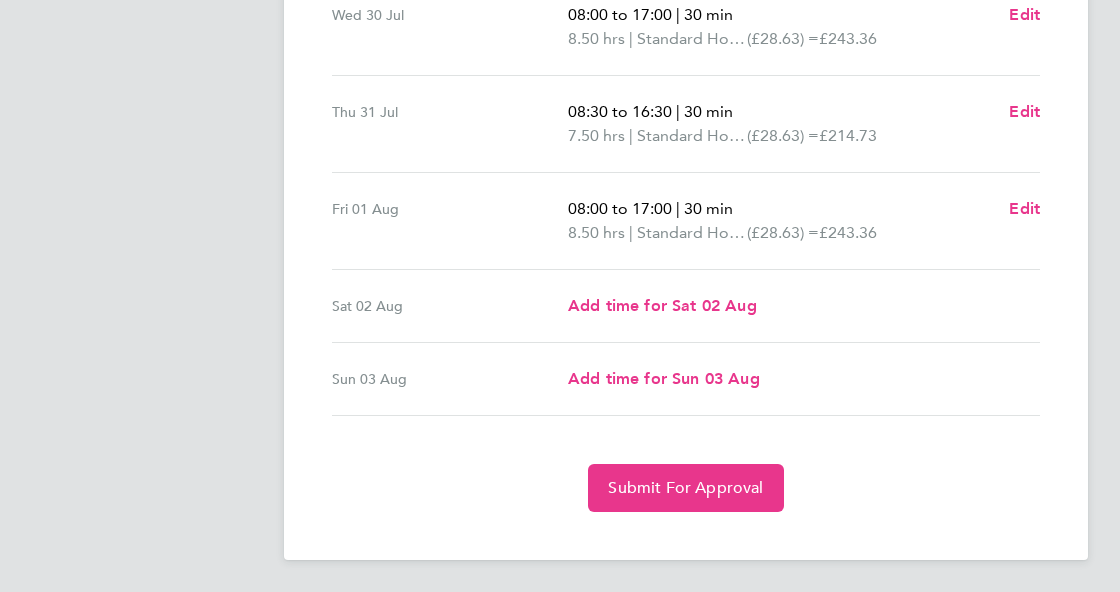 scroll, scrollTop: 773, scrollLeft: 0, axis: vertical 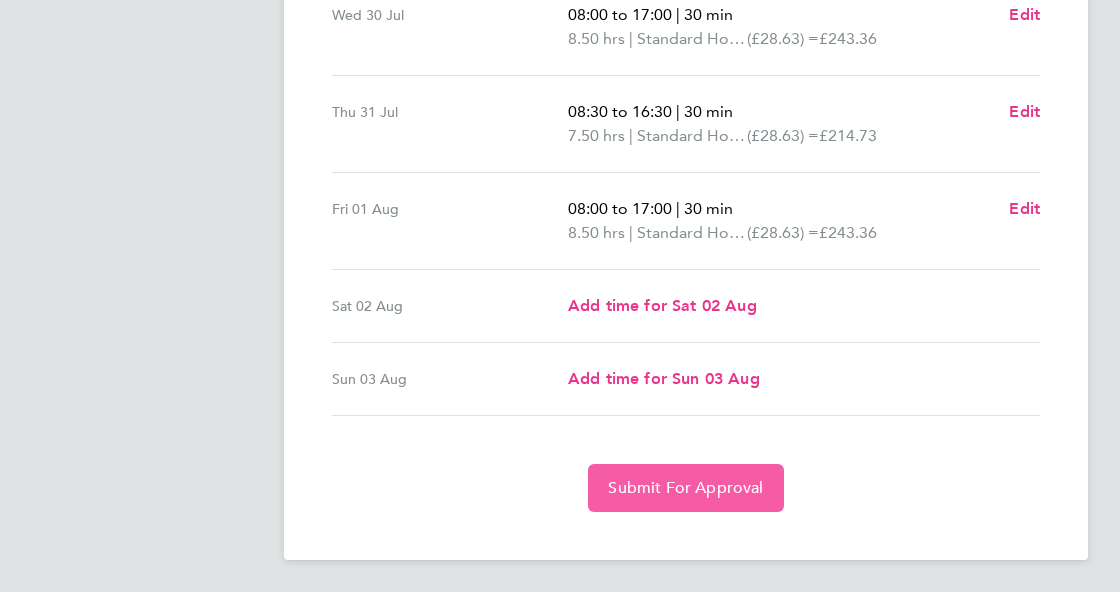 click on "Submit For Approval" 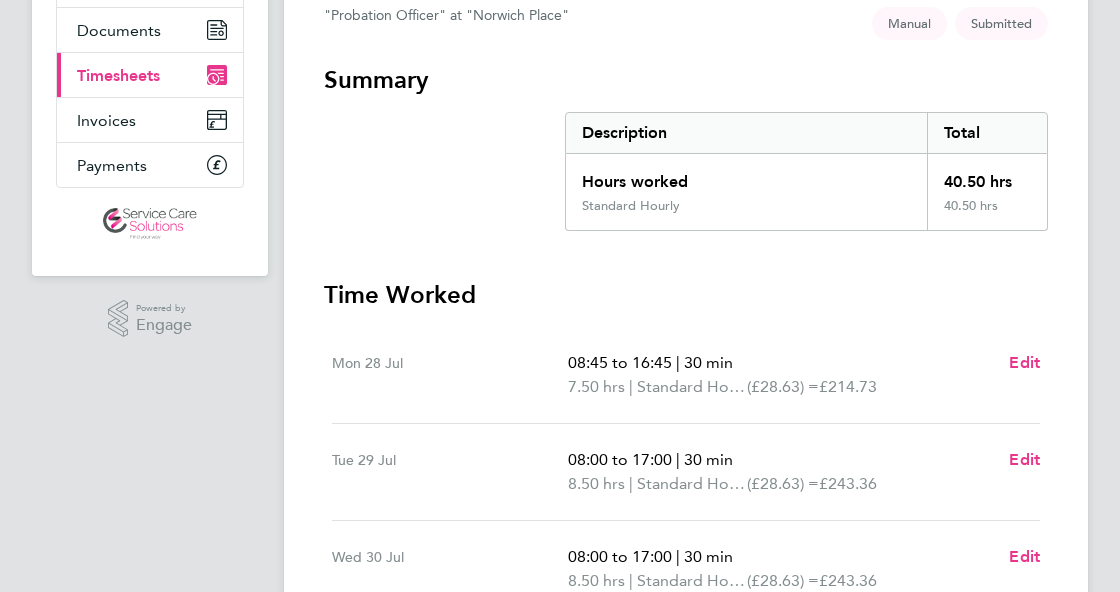 scroll, scrollTop: 0, scrollLeft: 0, axis: both 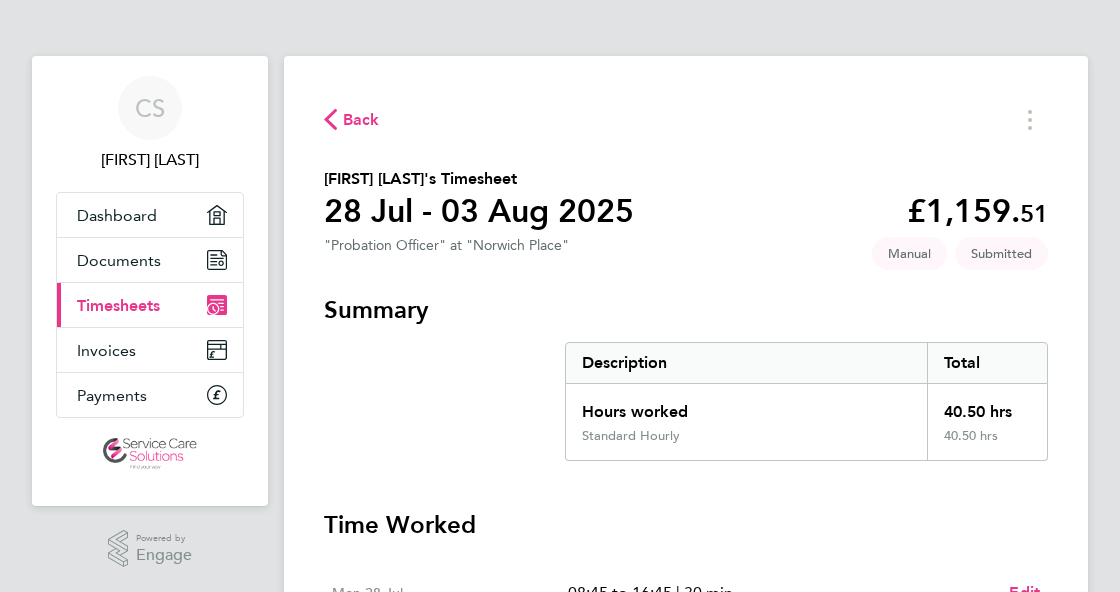 click 